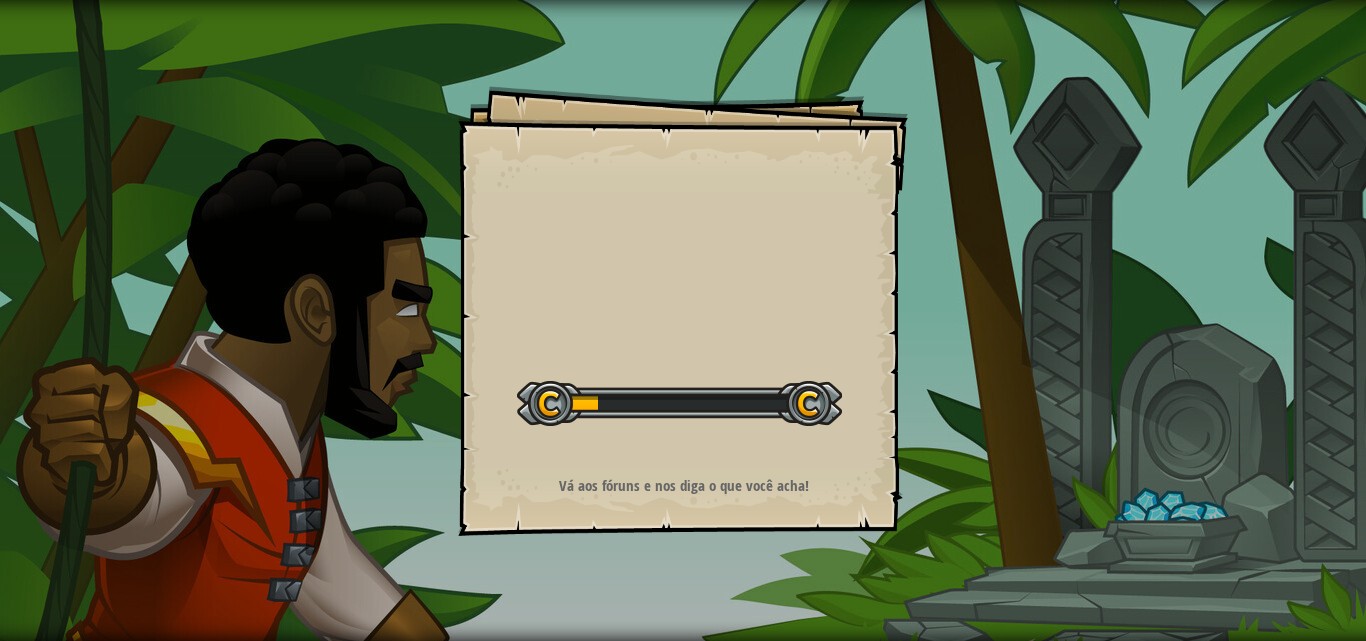 scroll, scrollTop: 0, scrollLeft: 0, axis: both 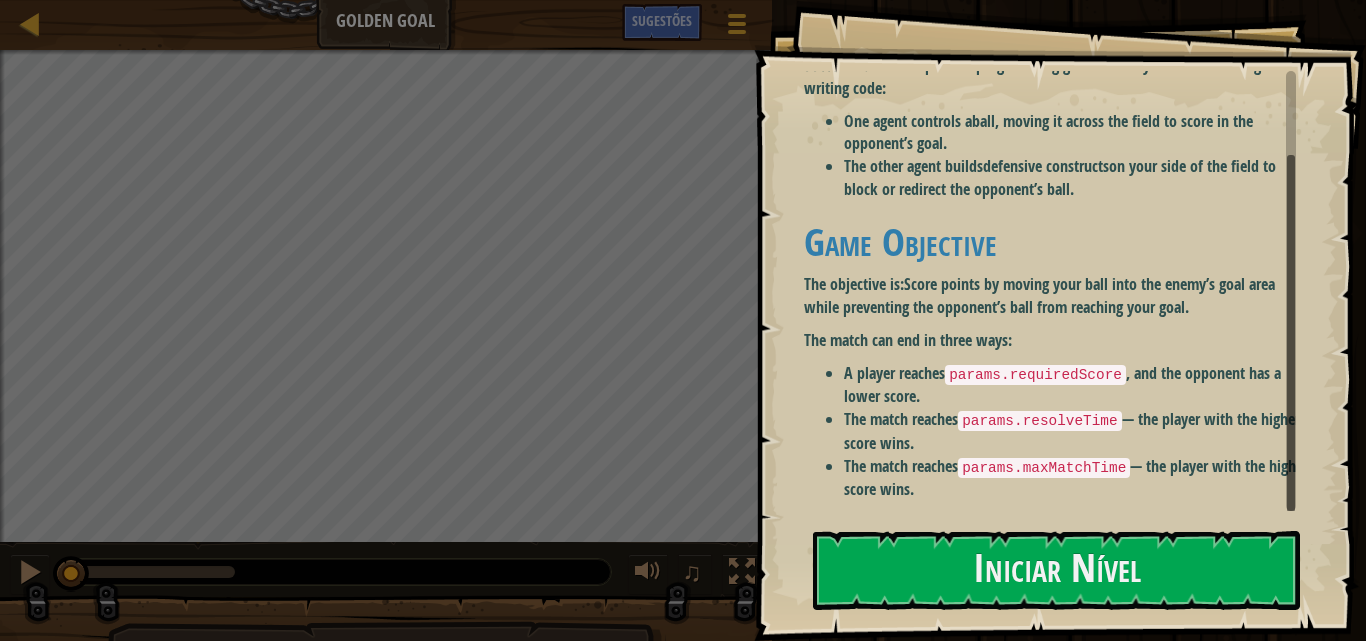 drag, startPoint x: 1291, startPoint y: 182, endPoint x: 1275, endPoint y: 380, distance: 198.64542 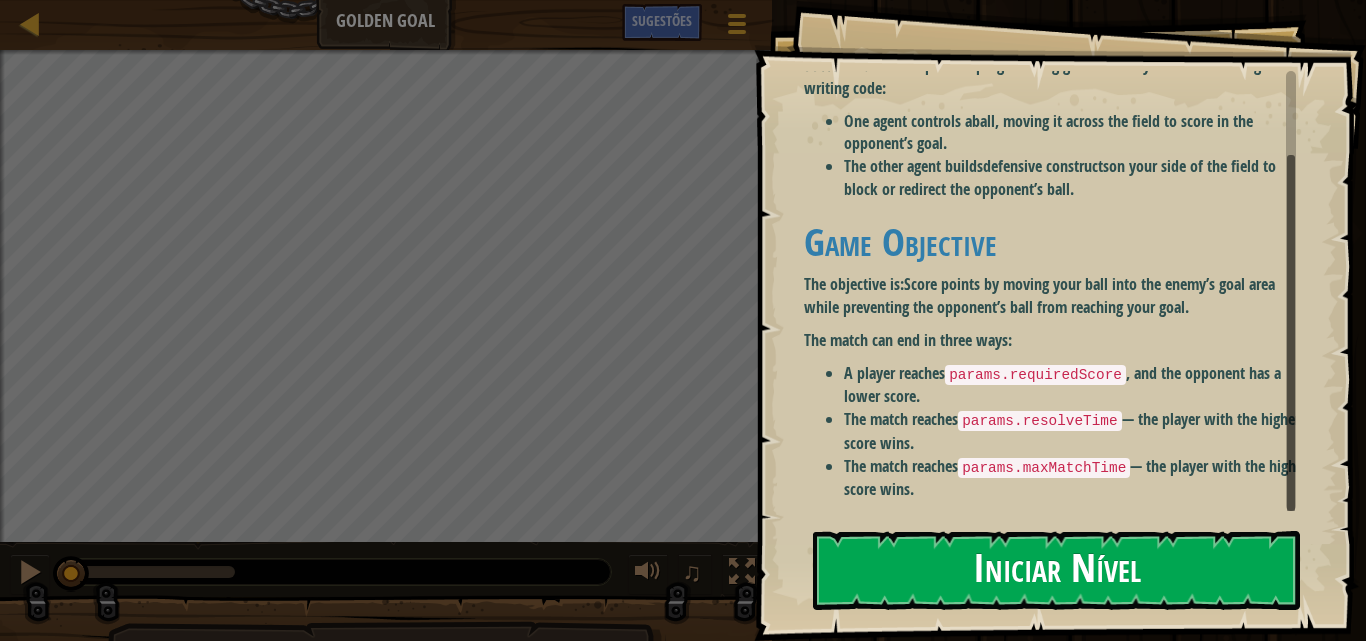 click on "Iniciar Nível" at bounding box center [1056, 570] 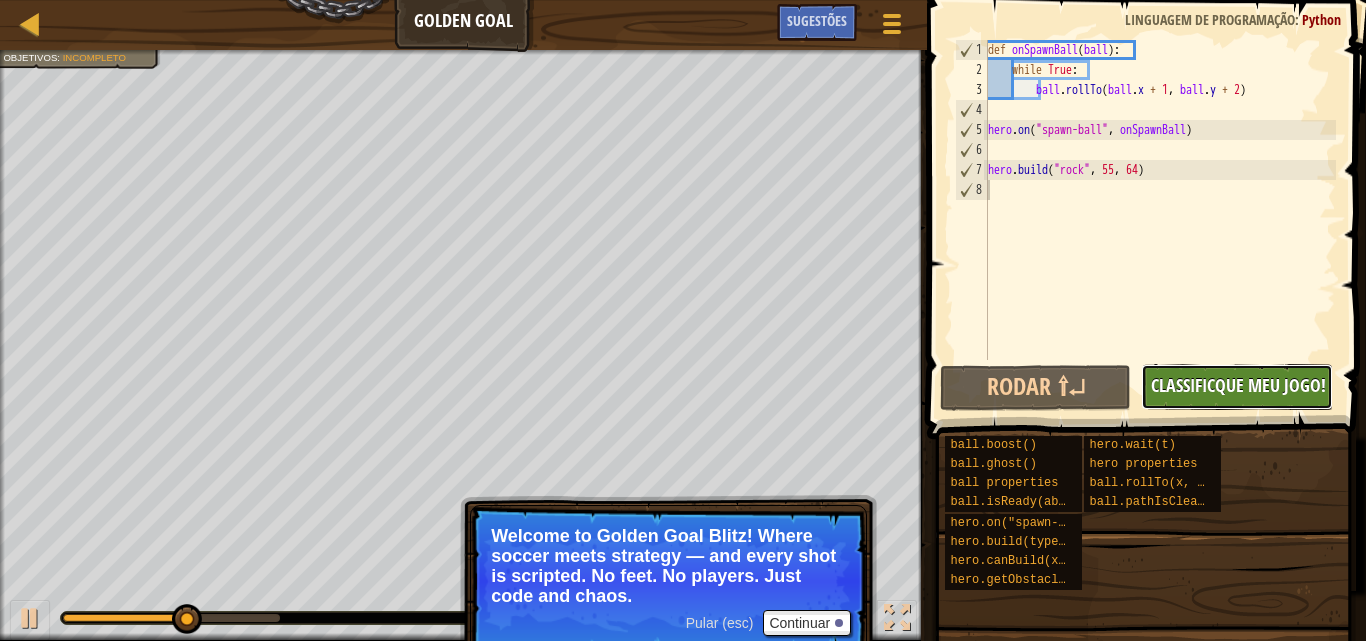 click on "Classificque Meu Jogo!" at bounding box center [1238, 385] 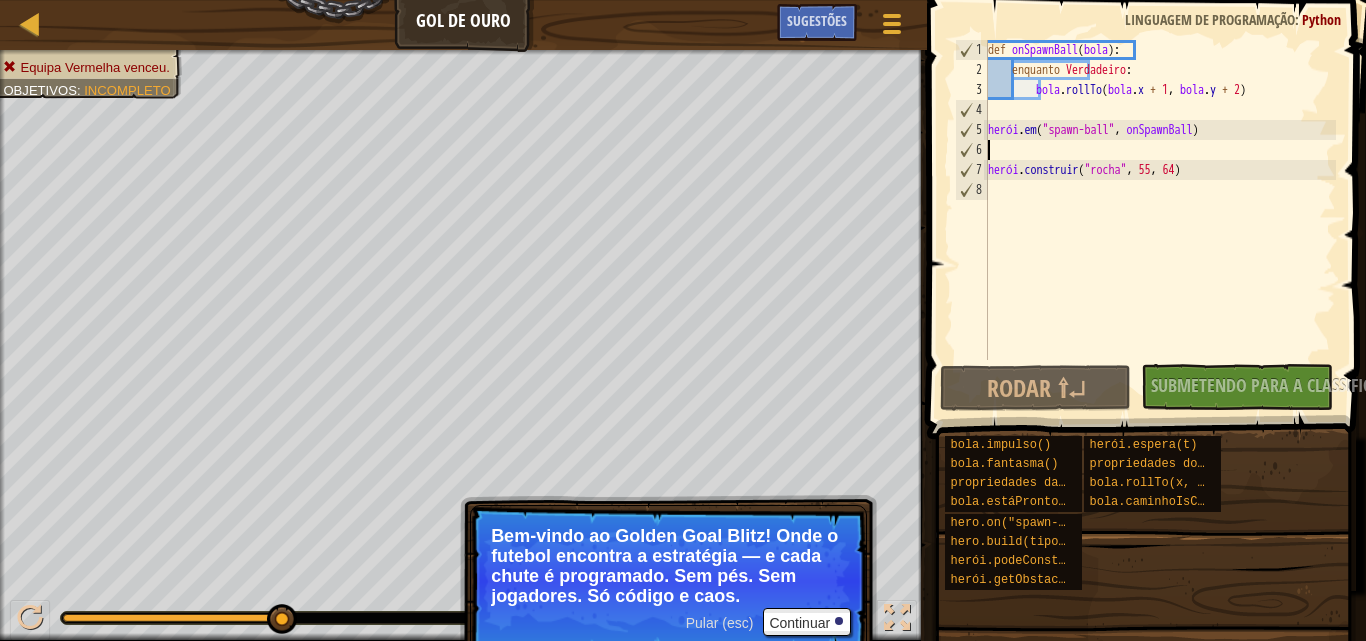 click on "def onSpawnBall ( bola ) enquanto Verdadeiro bola . rollTo ( bola . x + 1 , bola . y + 2 ) herói . em ( "spawn-ball" , onSpawnBall ) herói . construir ( "rocha" , 55 , 64 )" at bounding box center [1160, 220] 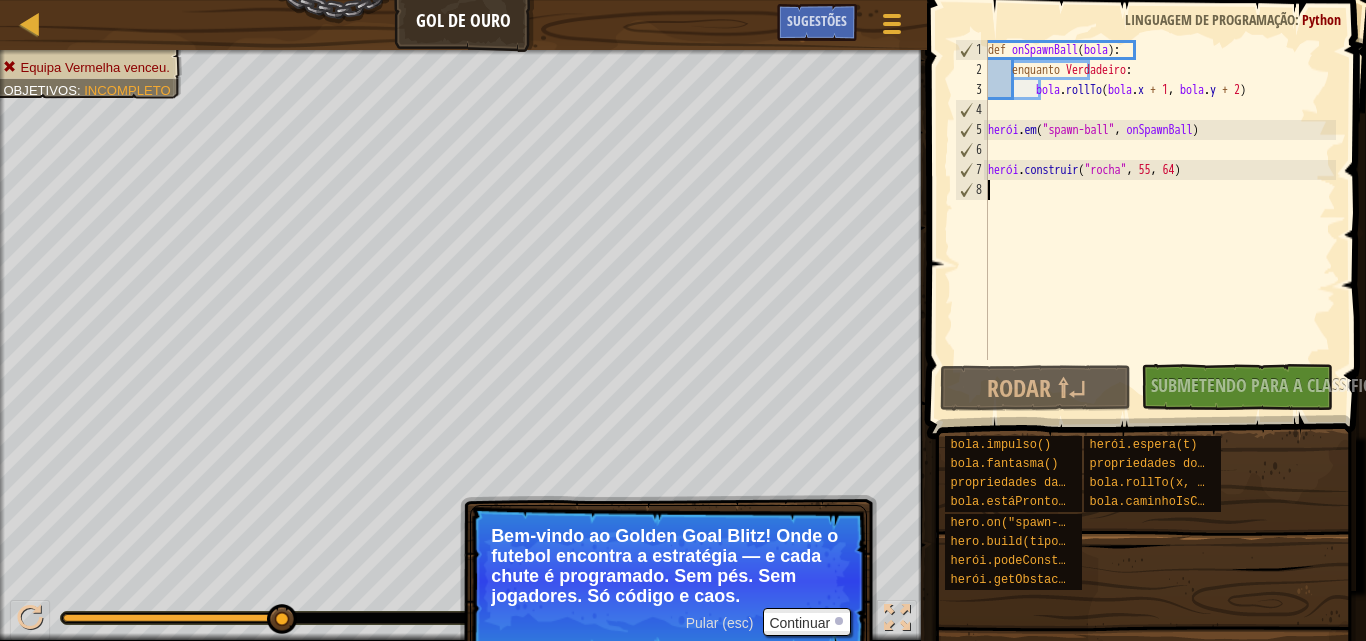 click on "def onSpawnBall ( bola ) enquanto Verdadeiro bola . rollTo ( bola . x + 1 , bola . y + 2 ) herói . em ( "spawn-ball" , onSpawnBall ) herói . construir ( "rocha" , 55 , 64 )" at bounding box center (1160, 220) 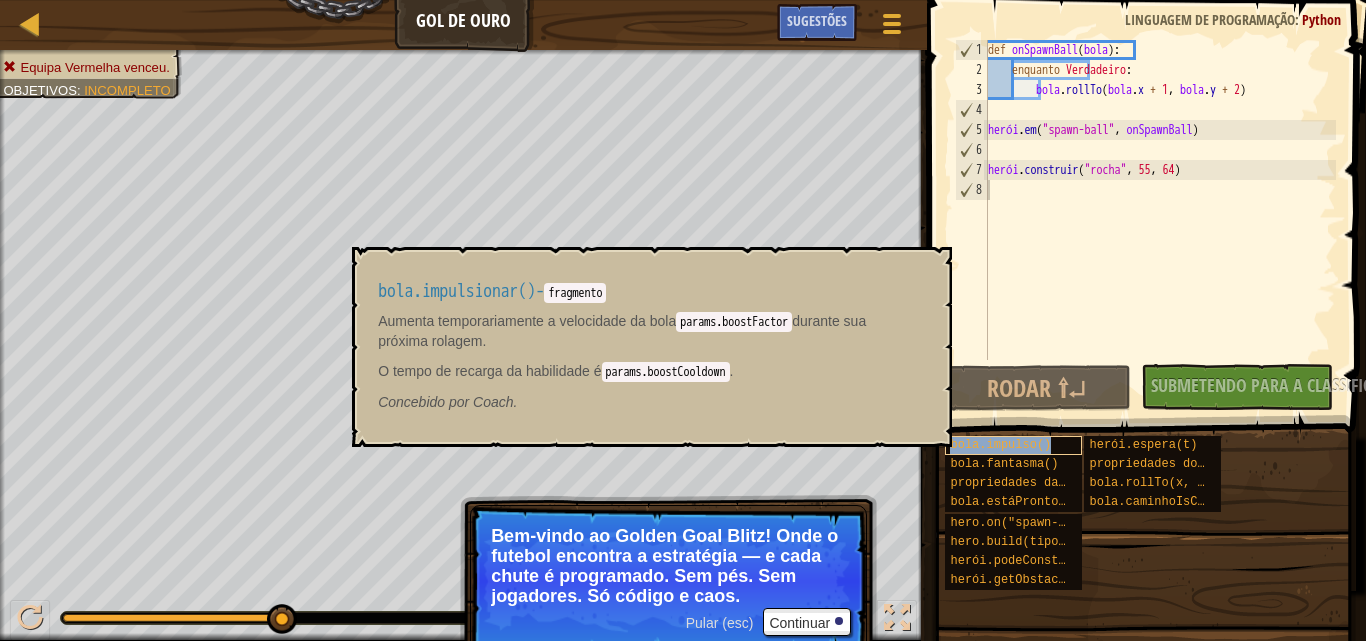 click on "bola.impulso()" at bounding box center [1000, 445] 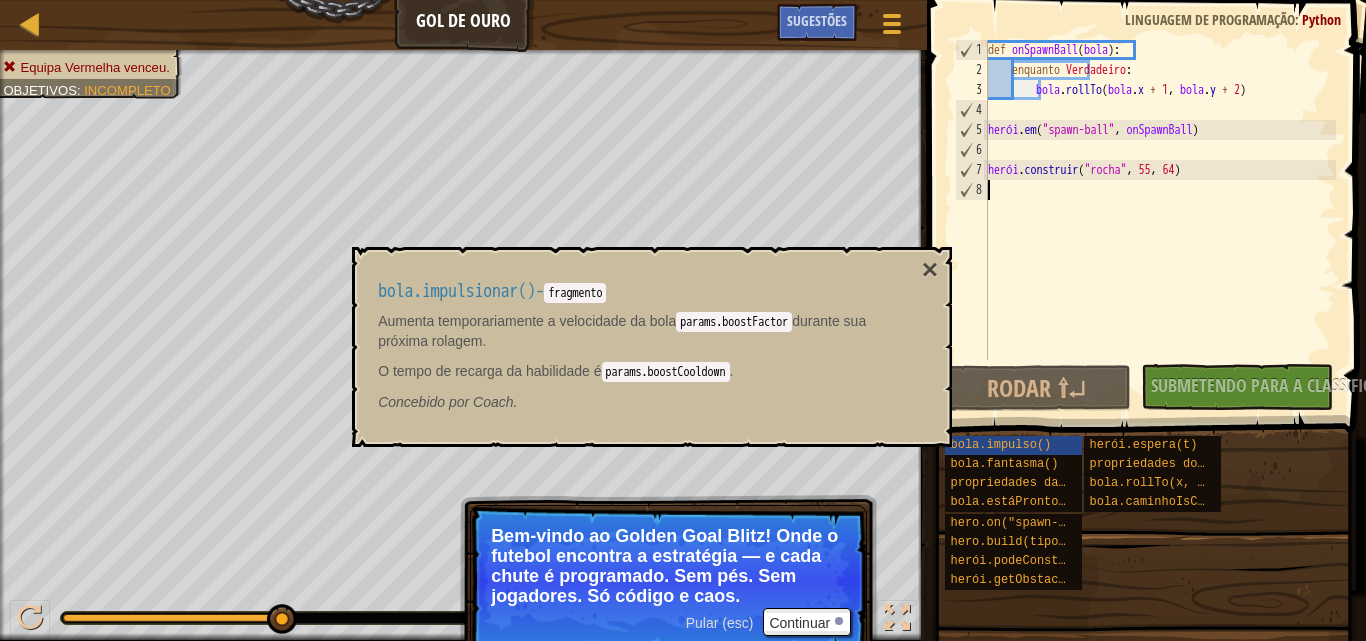 click on "Nenhum Código Novo para Classificar Classifique Meu Jogo! Submetendo... Submetendo para a Classificação Falha ao Classificar Jogo sendo xadrez" at bounding box center [1226, 387] 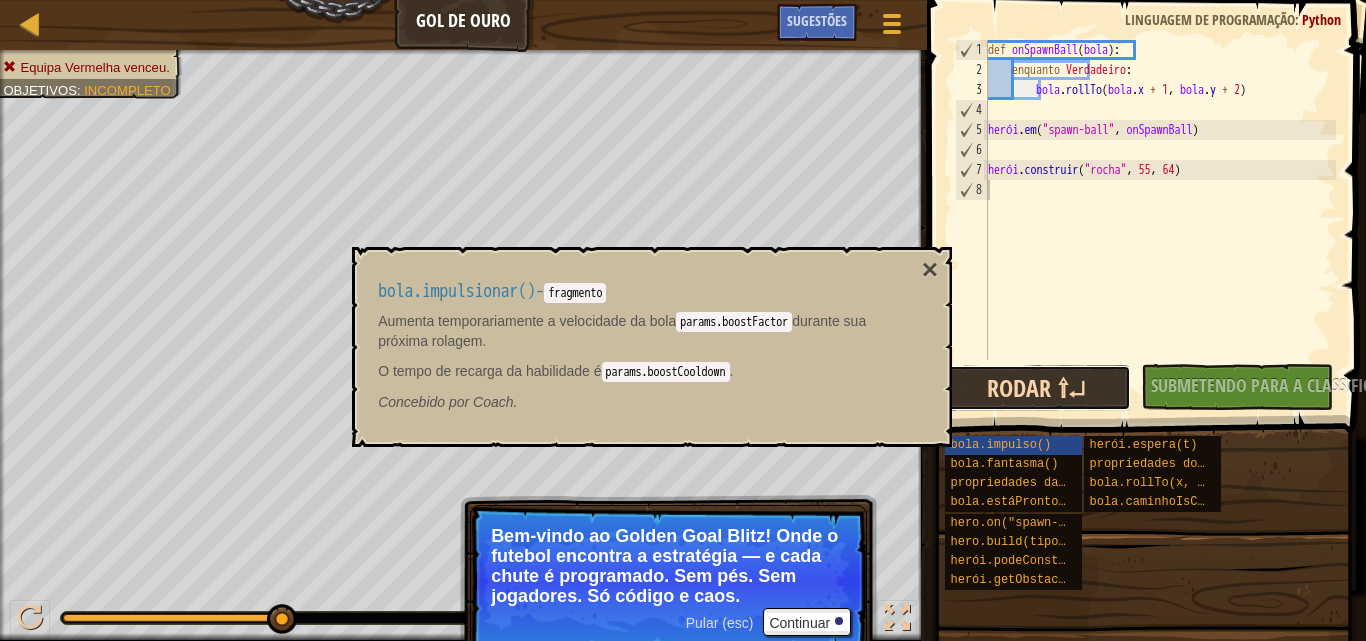 click on "Rodar ⇧↵" at bounding box center (1035, 388) 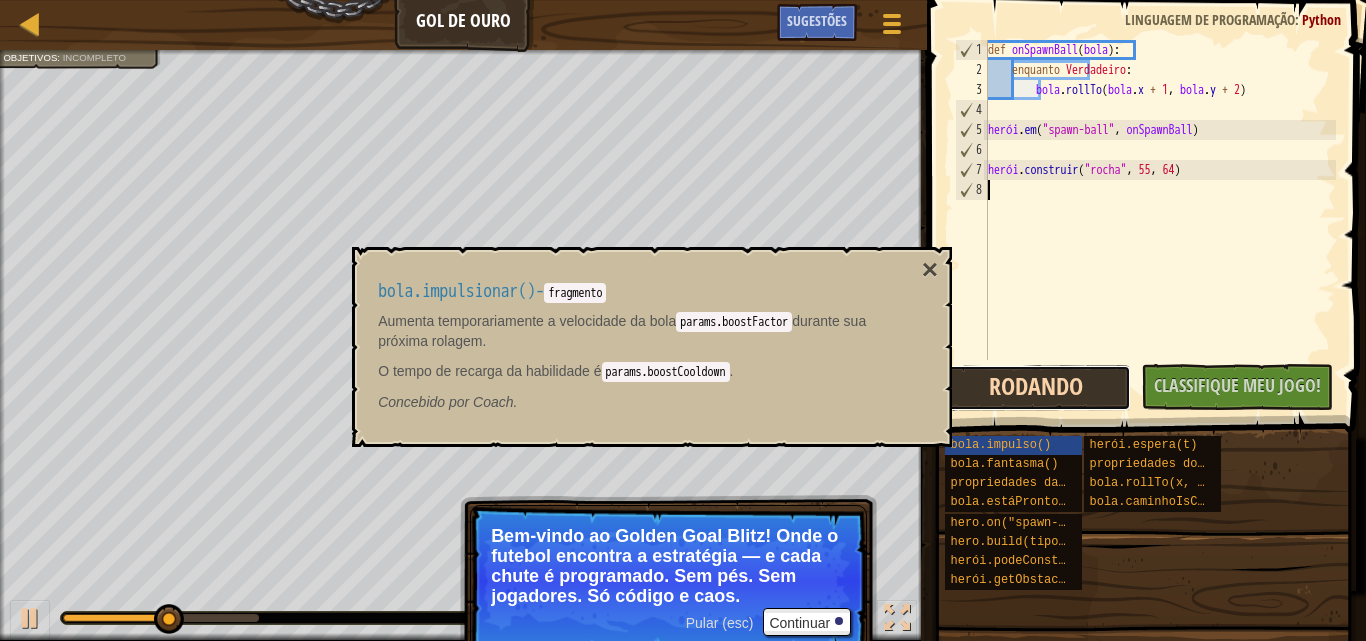 click on "Rodando" at bounding box center (1035, 388) 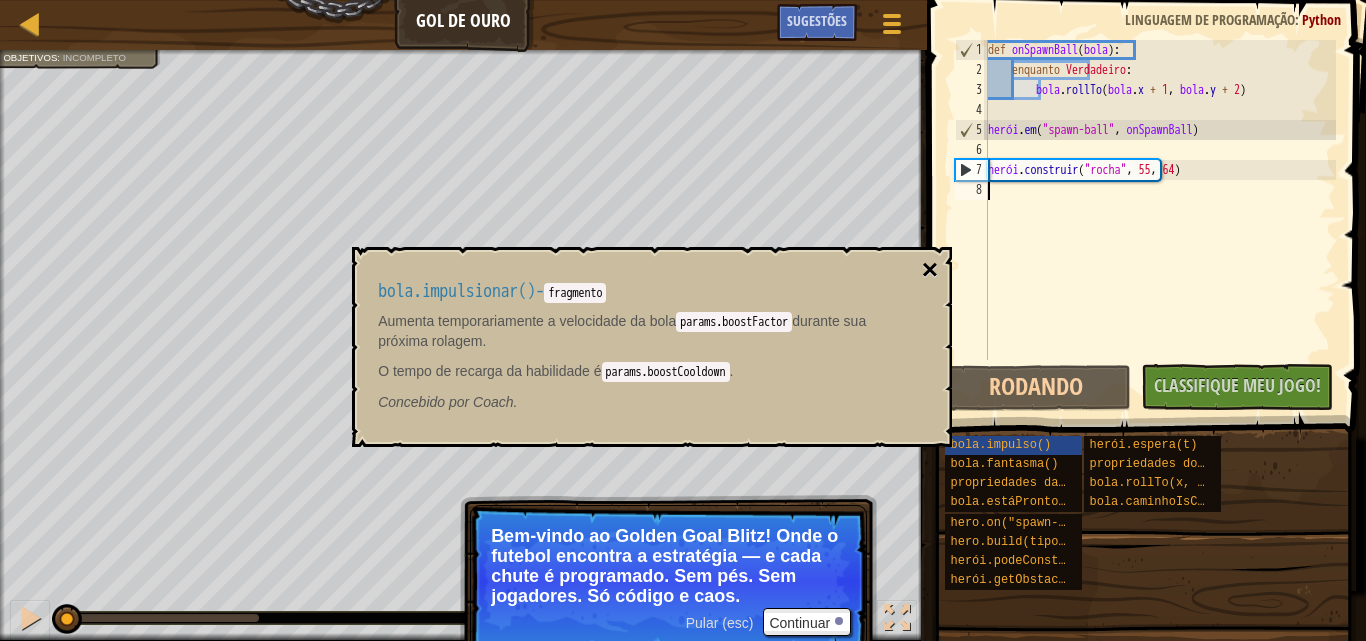 click on "×" at bounding box center (930, 269) 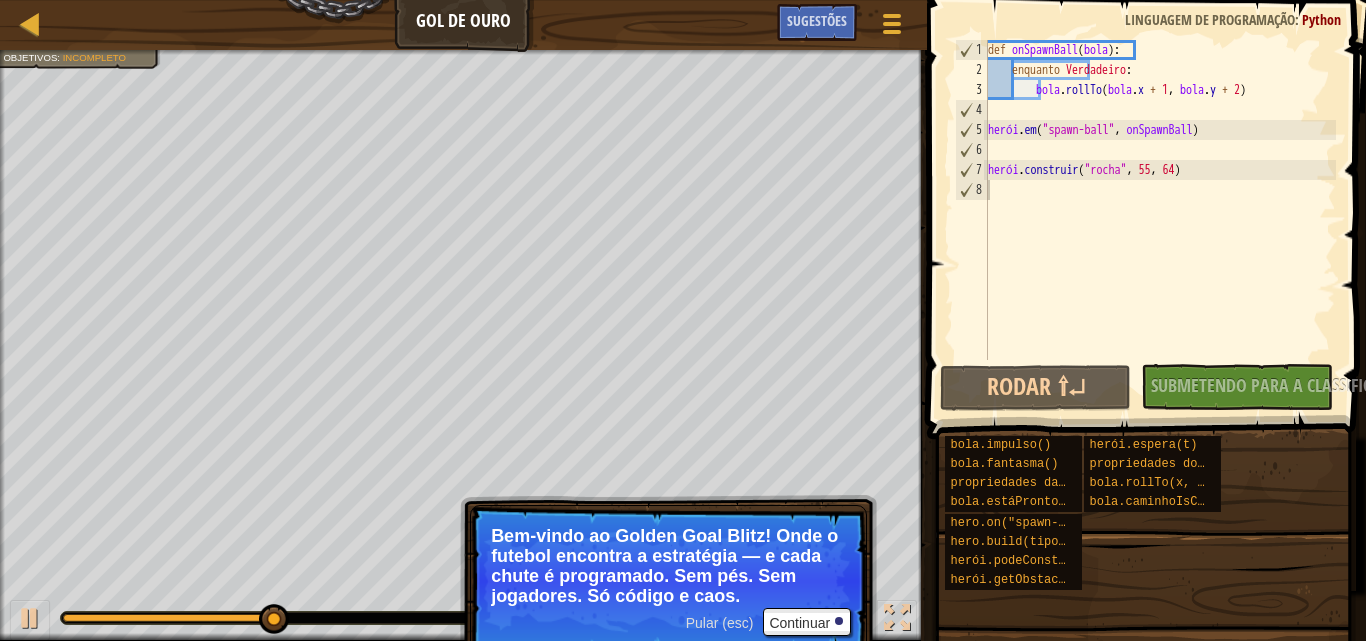type on "hero.build("rock", 55, 64)" 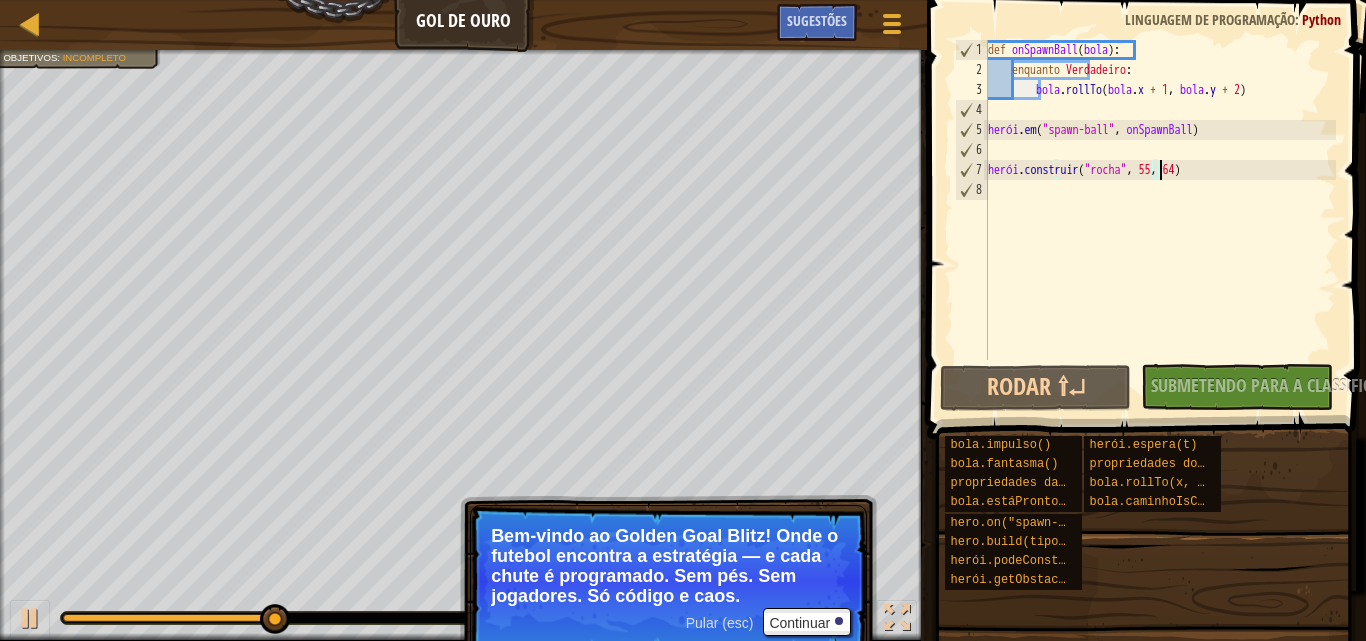 click on "def onSpawnBall ( bola ) enquanto Verdadeiro bola . rollTo ( bola . x + 1 , bola . y + 2 ) herói . em ( "spawn-ball" , onSpawnBall ) herói . construir ( "rocha" , 55 , 64 )" at bounding box center (1160, 220) 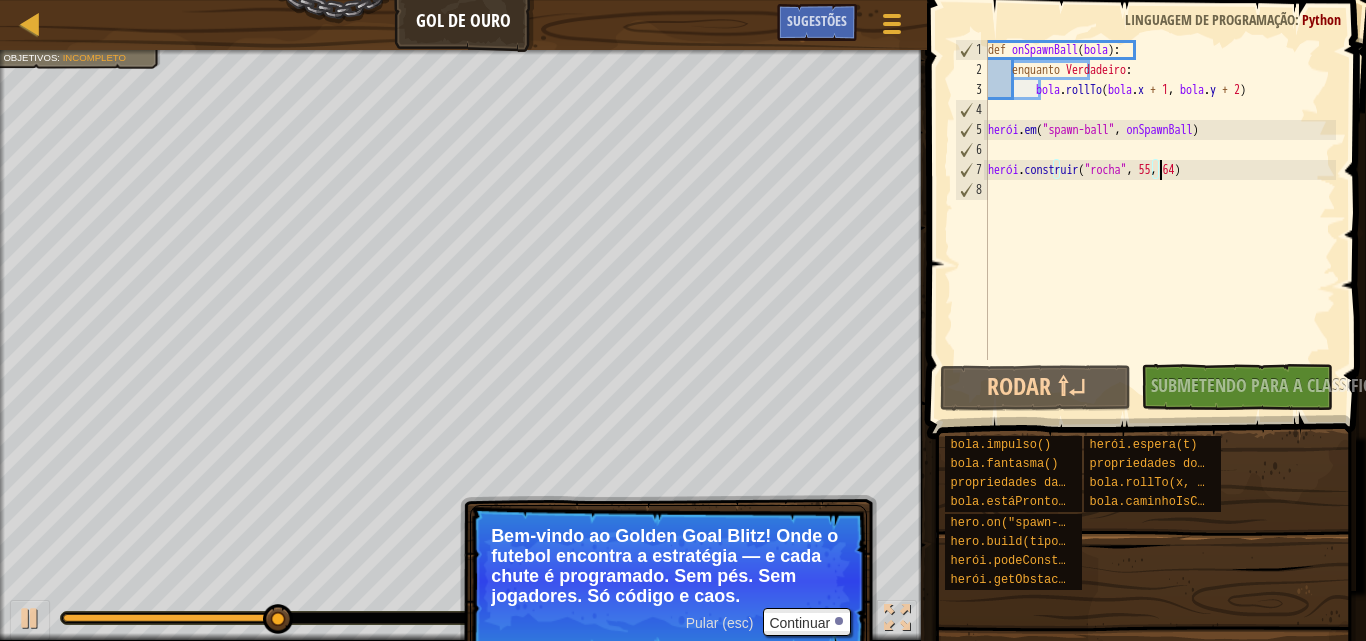 click on "def onSpawnBall ( bola ) enquanto Verdadeiro bola . rollTo ( bola . x + 1 , bola . y + 2 ) herói . em ( "spawn-ball" , onSpawnBall ) herói . construir ( "rocha" , 55 , 64 )" at bounding box center [1160, 220] 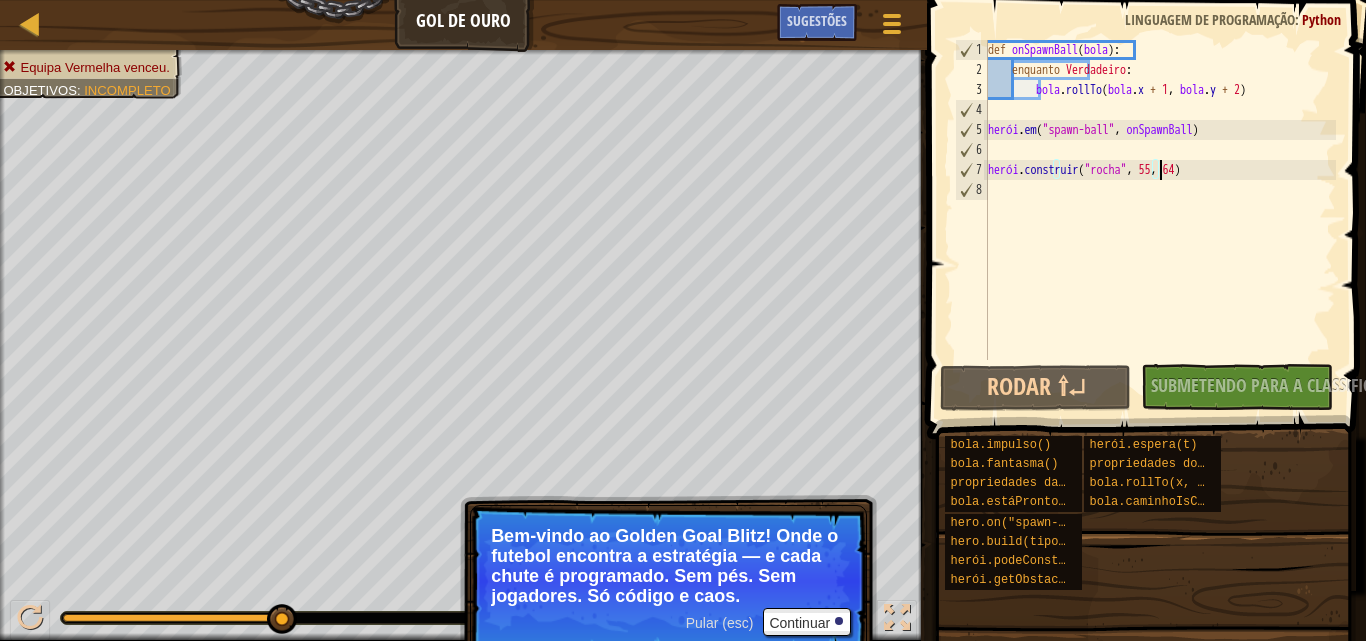 click on "def onSpawnBall ( bola ) enquanto Verdadeiro bola . rollTo ( bola . x + 1 , bola . y + 2 ) herói . em ( "spawn-ball" , onSpawnBall ) herói . construir ( "rocha" , 55 , 64 )" at bounding box center (1160, 220) 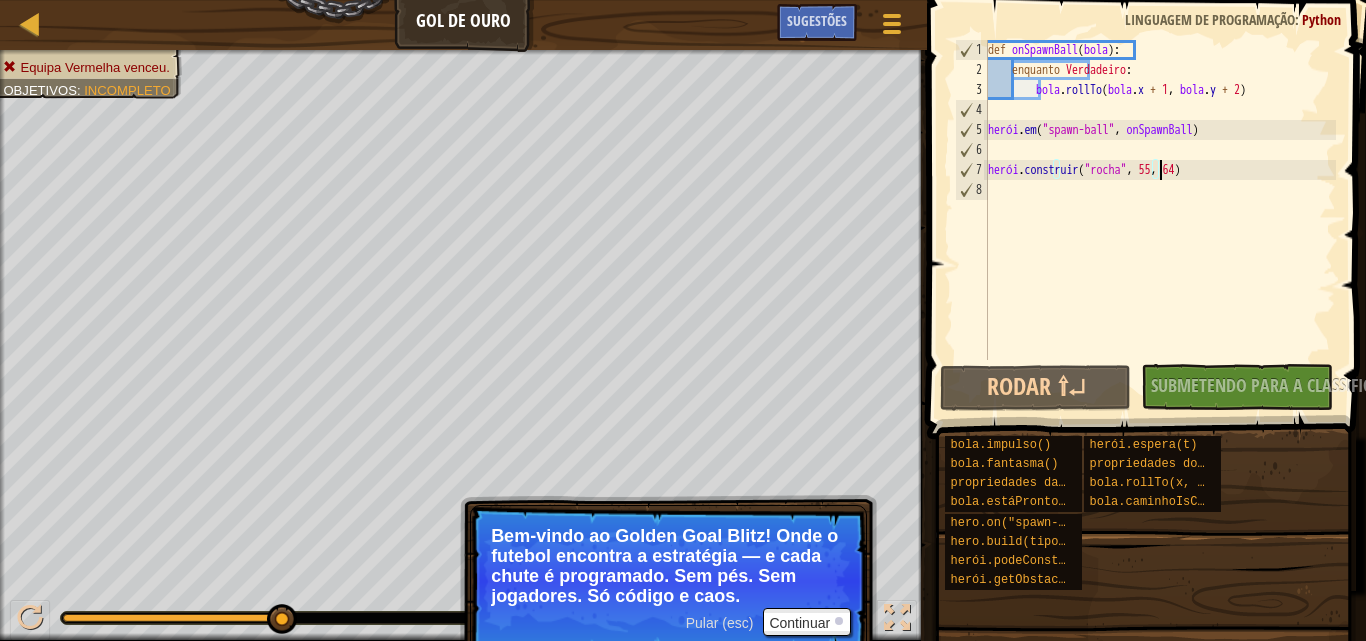 click on "def onSpawnBall ( bola ) enquanto Verdadeiro bola . rollTo ( bola . x + 1 , bola . y + 2 ) herói . em ( "spawn-ball" , onSpawnBall ) herói . construir ( "rocha" , 55 , 64 )" at bounding box center (1160, 220) 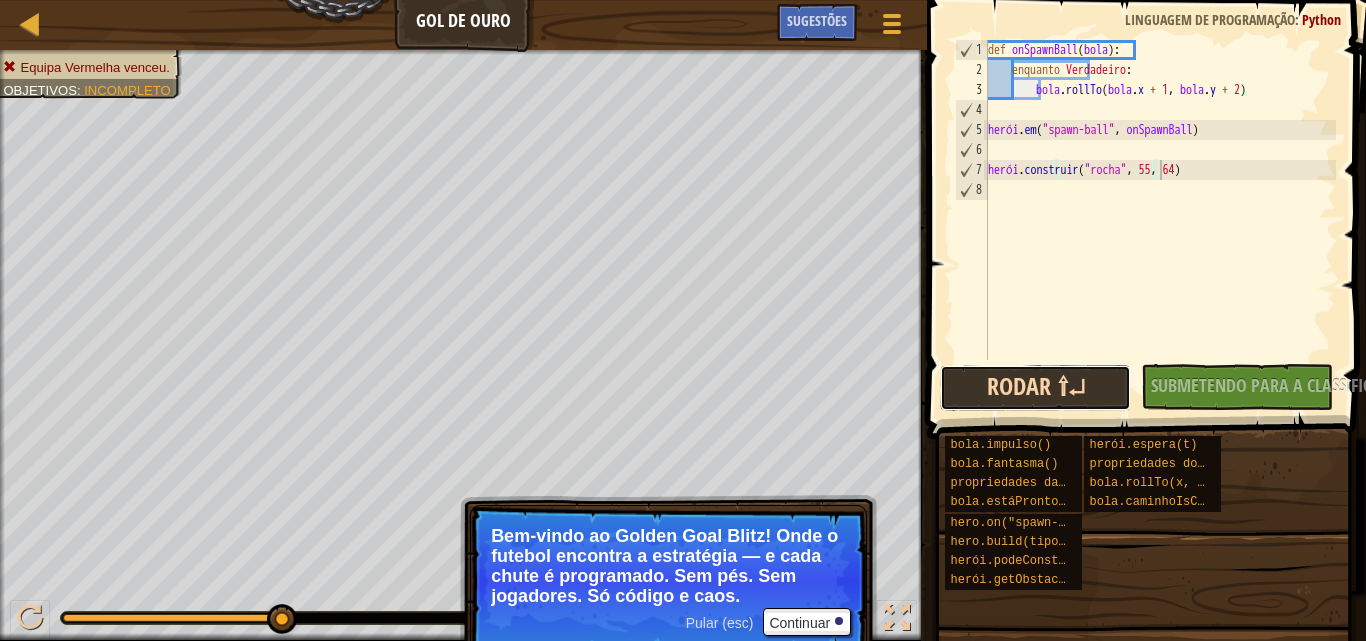 click on "Rodar ⇧↵" at bounding box center [1035, 388] 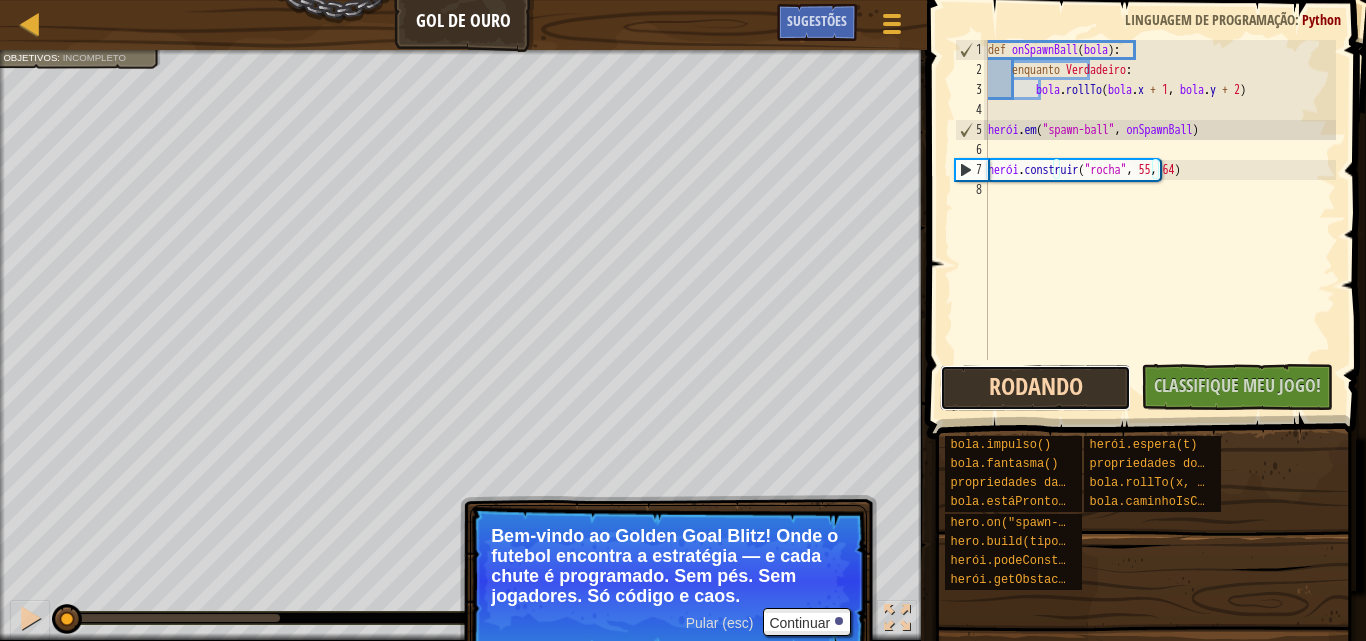 click on "Rodando" at bounding box center (1035, 388) 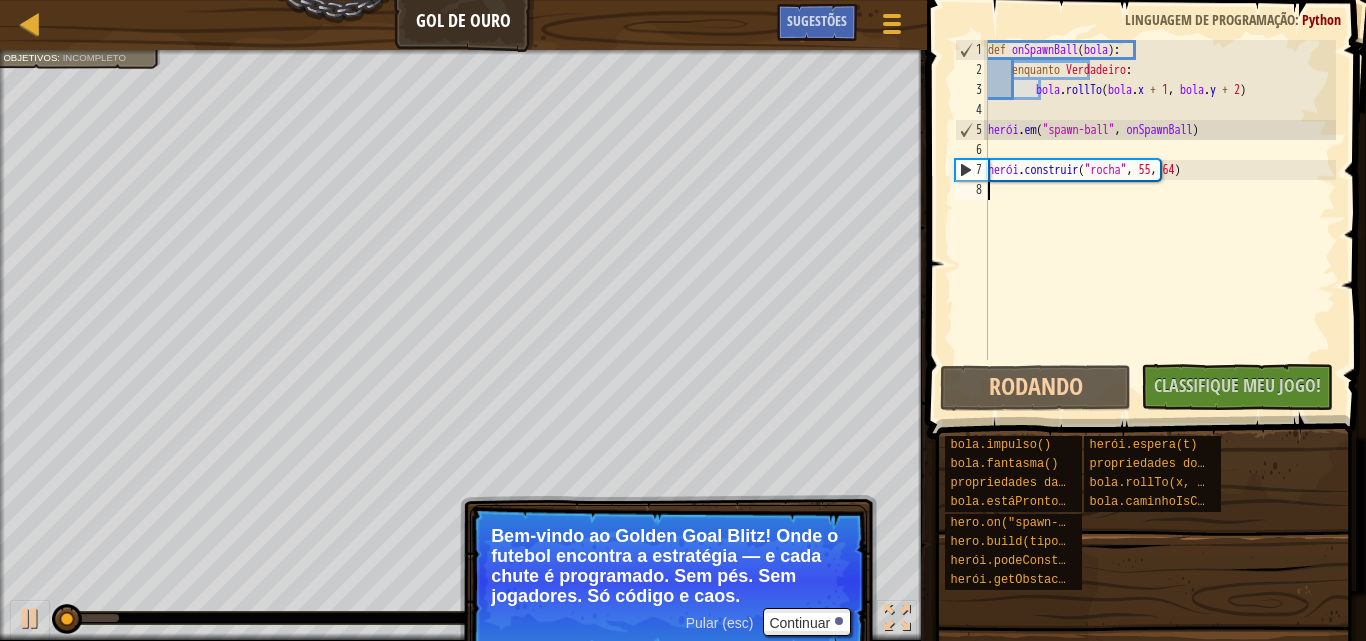 click on "def onSpawnBall ( bola ) enquanto Verdadeiro bola . rollTo ( bola . x + 1 , bola . y + 2 ) herói . em ( "spawn-ball" , onSpawnBall ) herói . construir ( "rocha" , 55 , 64 )" at bounding box center (1160, 220) 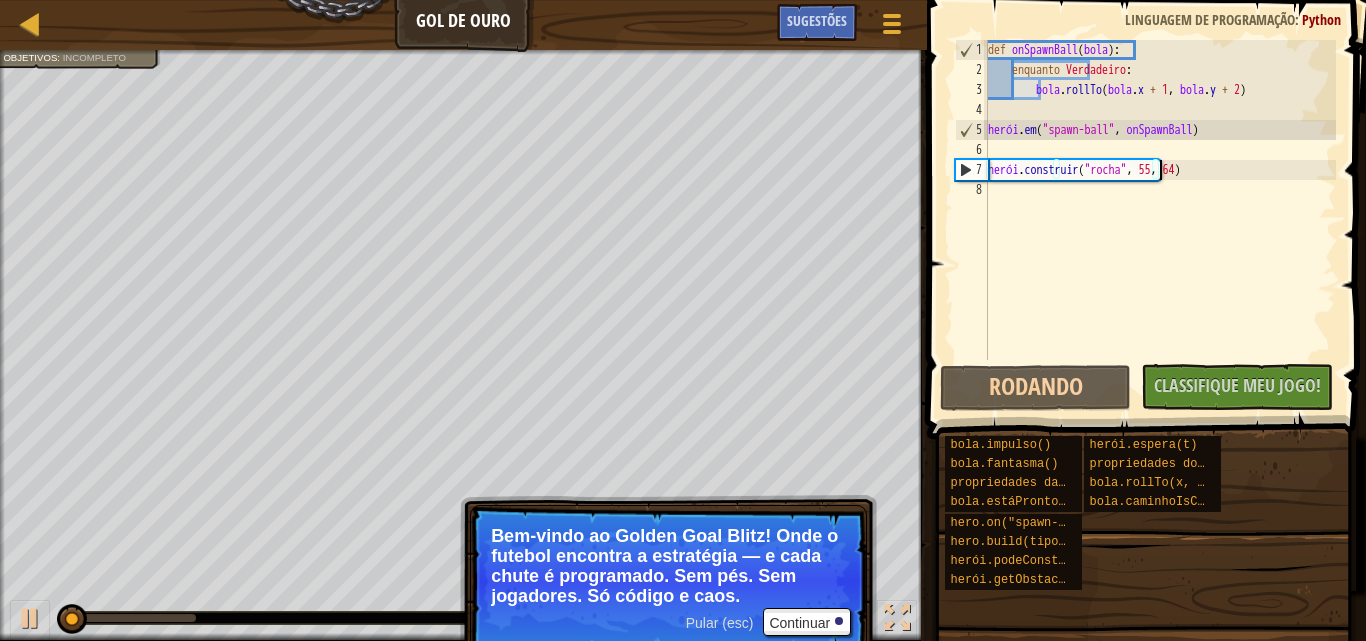 click on "def onSpawnBall ( bola ) enquanto Verdadeiro bola . rollTo ( bola . x + 1 , bola . y + 2 ) herói . em ( "spawn-ball" , onSpawnBall ) herói . construir ( "rocha" , 55 , 64 )" at bounding box center [1160, 220] 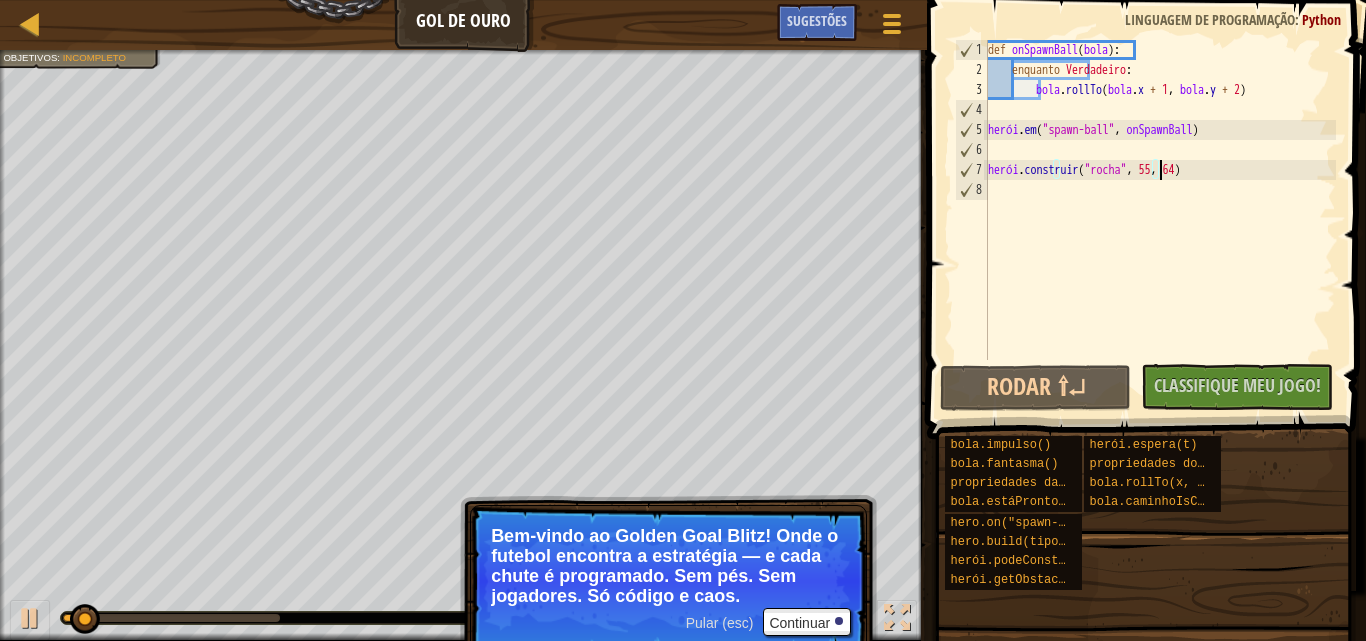 click on "def onSpawnBall ( bola ) enquanto Verdadeiro bola . rollTo ( bola . x + 1 , bola . y + 2 ) herói . em ( "spawn-ball" , onSpawnBall ) herói . construir ( "rocha" , 55 , 64 )" at bounding box center (1160, 220) 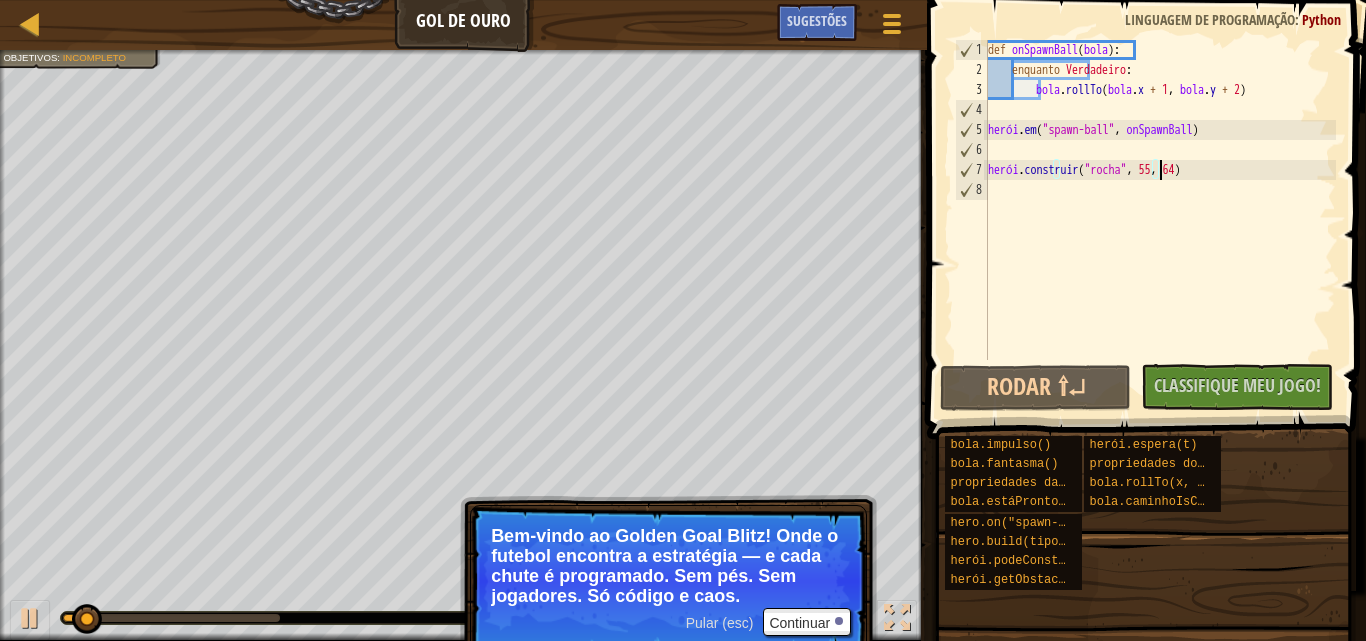 click on "def onSpawnBall ( bola ) enquanto Verdadeiro bola . rollTo ( bola . x + 1 , bola . y + 2 ) herói . em ( "spawn-ball" , onSpawnBall ) herói . construir ( "rocha" , 55 , 64 )" at bounding box center [1160, 220] 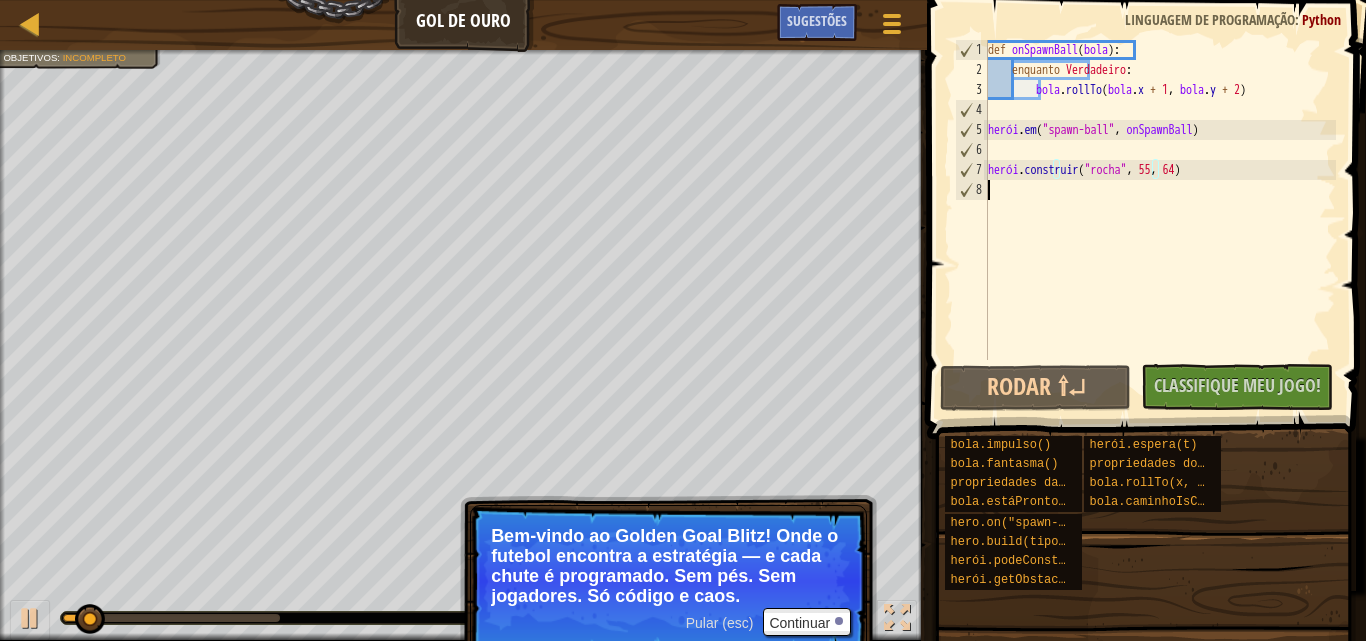 click on "def onSpawnBall ( bola ) enquanto Verdadeiro bola . rollTo ( bola . x + 1 , bola . y + 2 ) herói . em ( "spawn-ball" , onSpawnBall ) herói . construir ( "rocha" , 55 , 64 )" at bounding box center [1160, 220] 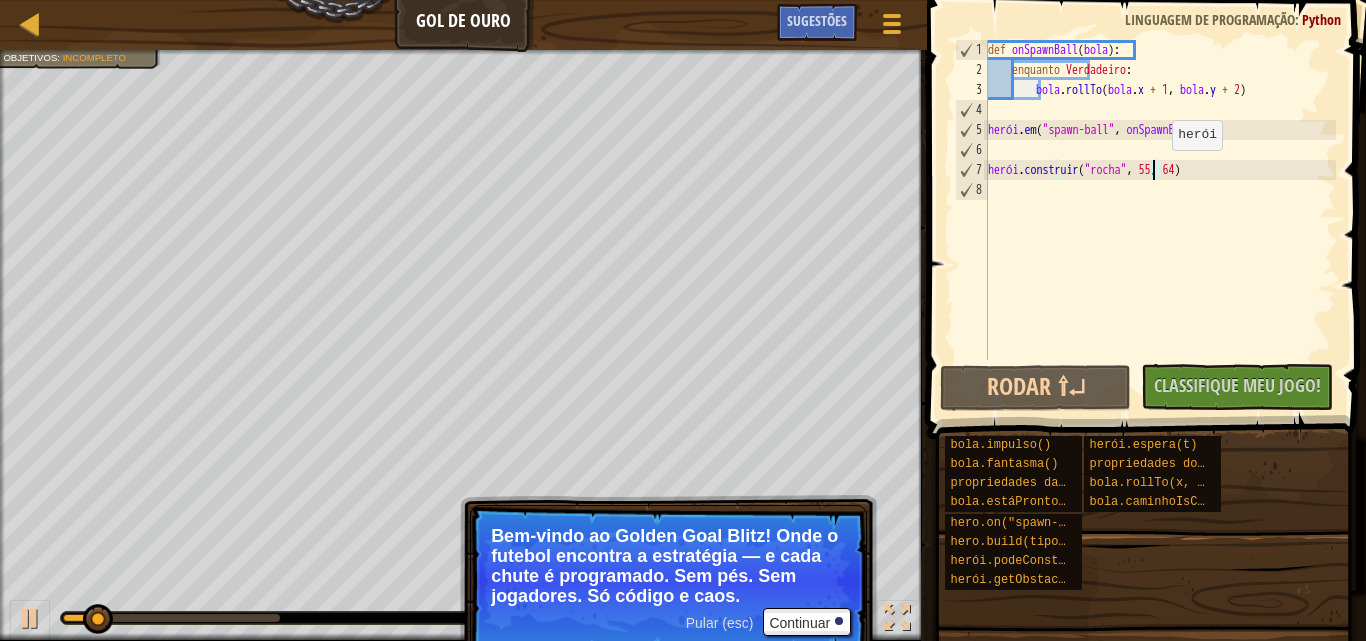 click on "def onSpawnBall ( bola ) enquanto Verdadeiro bola . rollTo ( bola . x + 1 , bola . y + 2 ) herói . em ( "spawn-ball" , onSpawnBall ) herói . construir ( "rocha" , 55 , 64 )" at bounding box center [1160, 220] 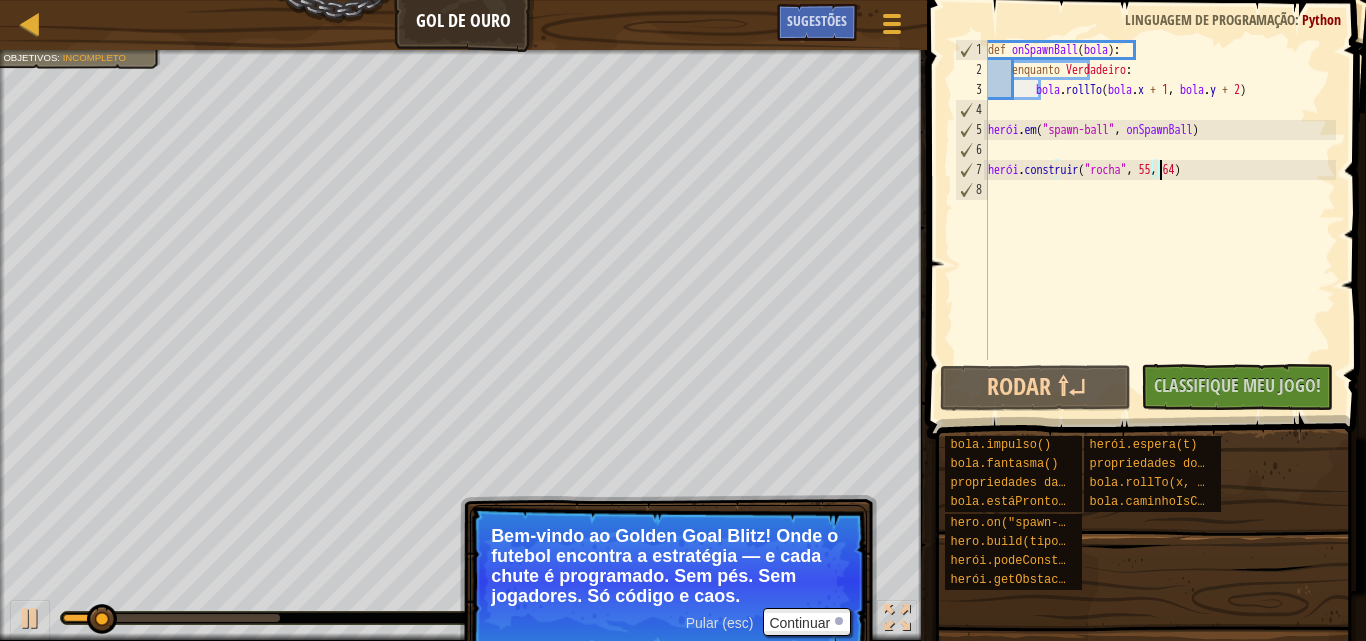 click on "def onSpawnBall ( bola ) enquanto Verdadeiro bola . rollTo ( bola . x + 1 , bola . y + 2 ) herói . em ( "spawn-ball" , onSpawnBall ) herói . construir ( "rocha" , 55 , 64 )" at bounding box center [1160, 220] 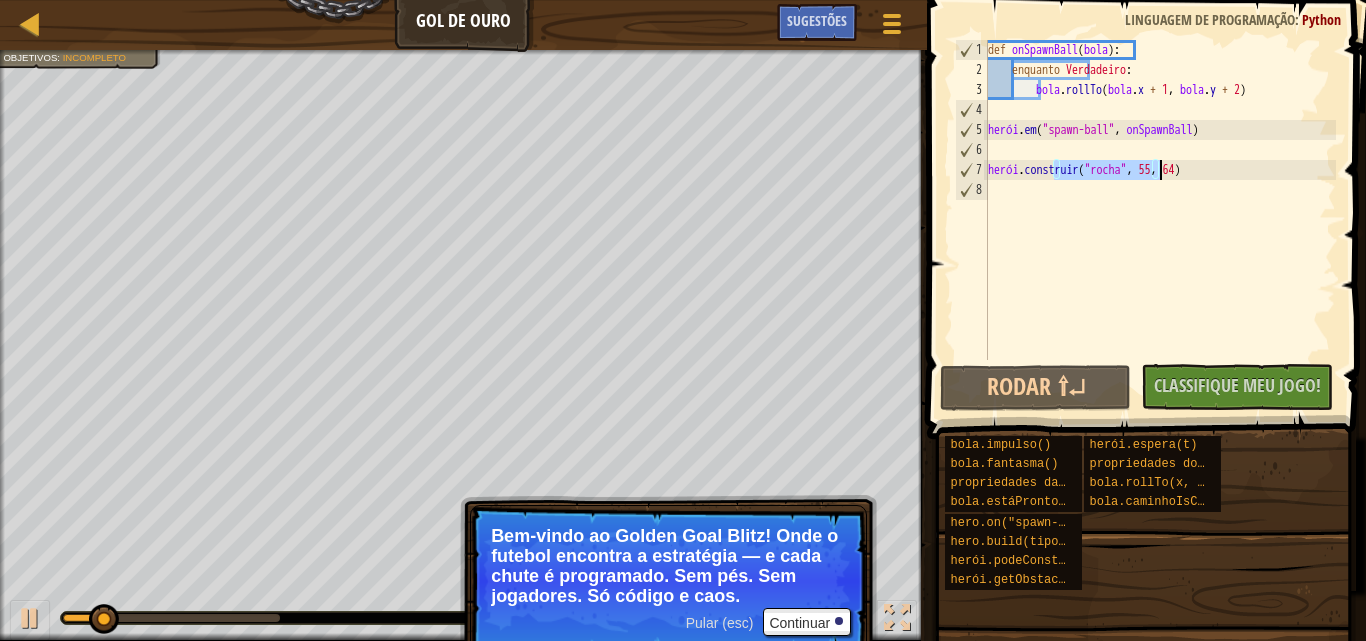 click on "def onSpawnBall ( bola ) enquanto Verdadeiro bola . rollTo ( bola . x + 1 , bola . y + 2 ) herói . em ( "spawn-ball" , onSpawnBall ) herói . construir ( "rocha" , 55 , 64 )" at bounding box center [1160, 220] 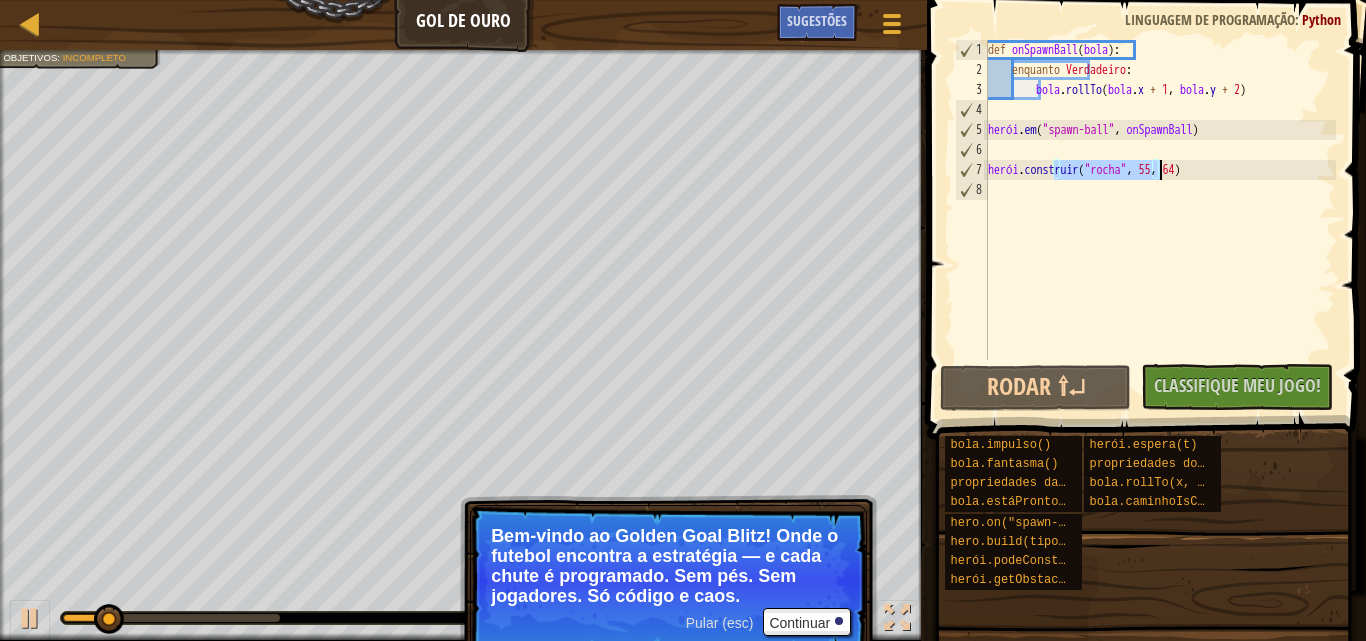 click on "def onSpawnBall ( bola ) enquanto Verdadeiro bola . rollTo ( bola . x + 1 , bola . y + 2 ) herói . em ( "spawn-ball" , onSpawnBall ) herói . construir ( "rocha" , 55 , 64 )" at bounding box center (1160, 200) 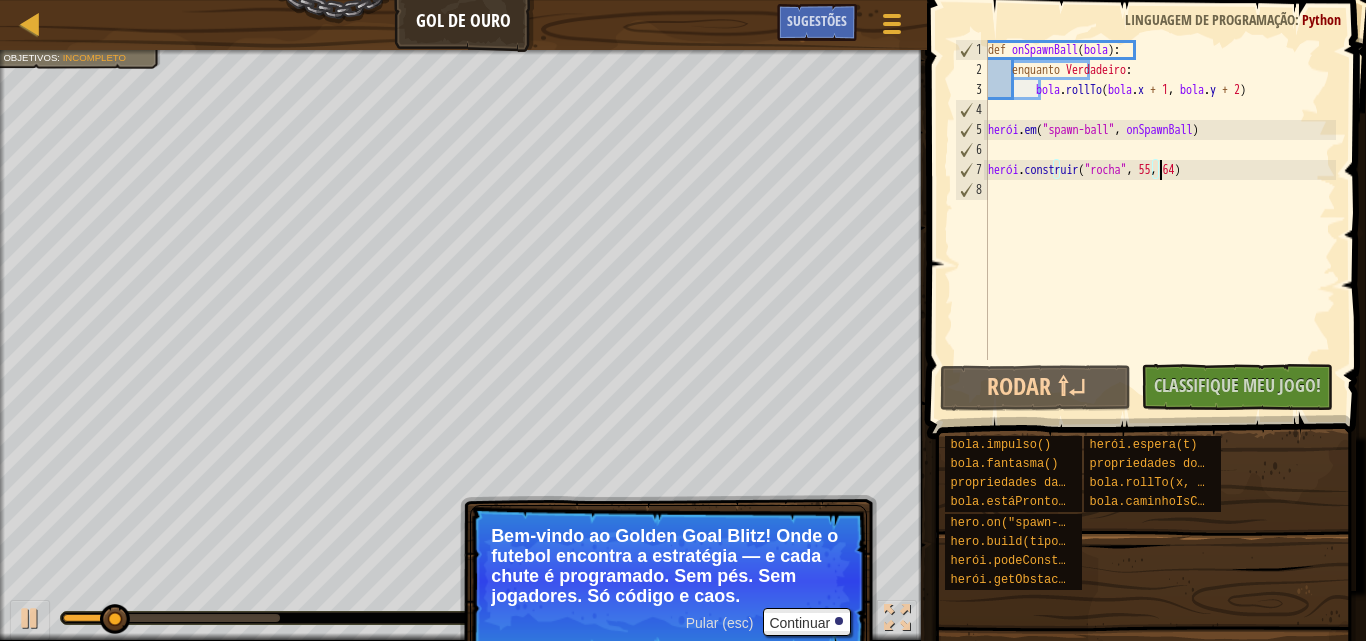 click on "def onSpawnBall ( bola ) enquanto Verdadeiro bola . rollTo ( bola . x + 1 , bola . y + 2 ) herói . em ( "spawn-ball" , onSpawnBall ) herói . construir ( "rocha" , 55 , 64 )" at bounding box center [1160, 220] 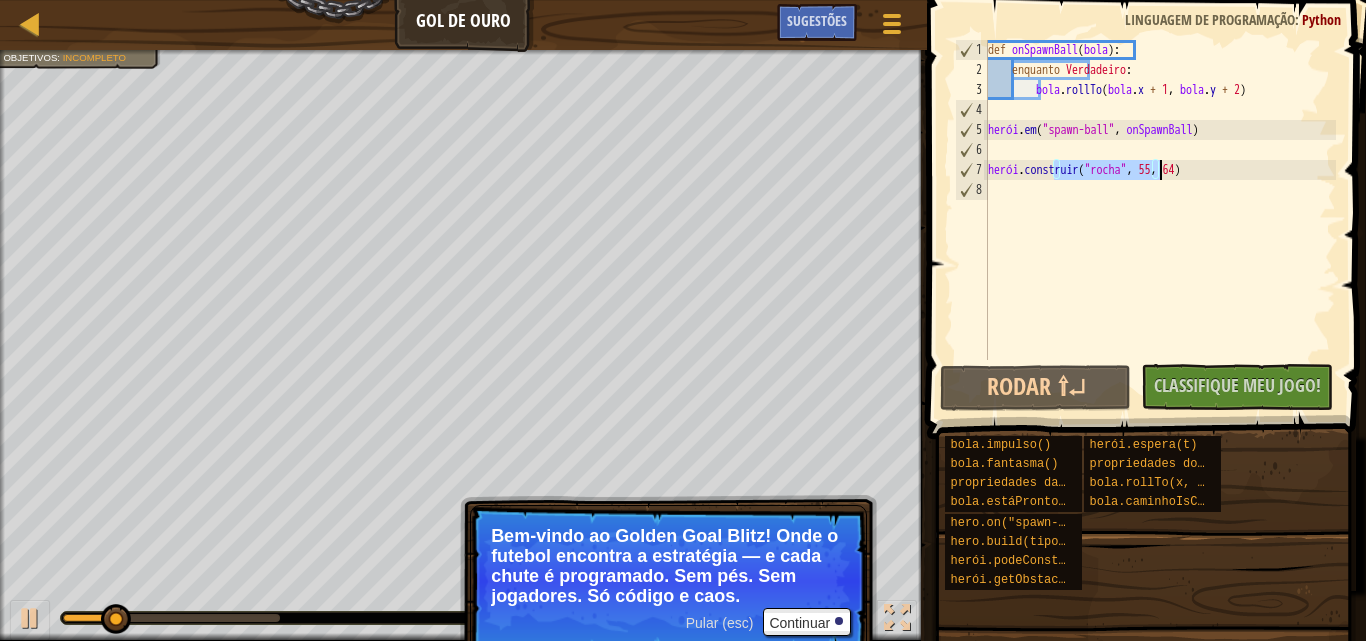 click on "def onSpawnBall ( bola ) enquanto Verdadeiro bola . rollTo ( bola . x + 1 , bola . y + 2 ) herói . em ( "spawn-ball" , onSpawnBall ) herói . construir ( "rocha" , 55 , 64 )" at bounding box center (1160, 220) 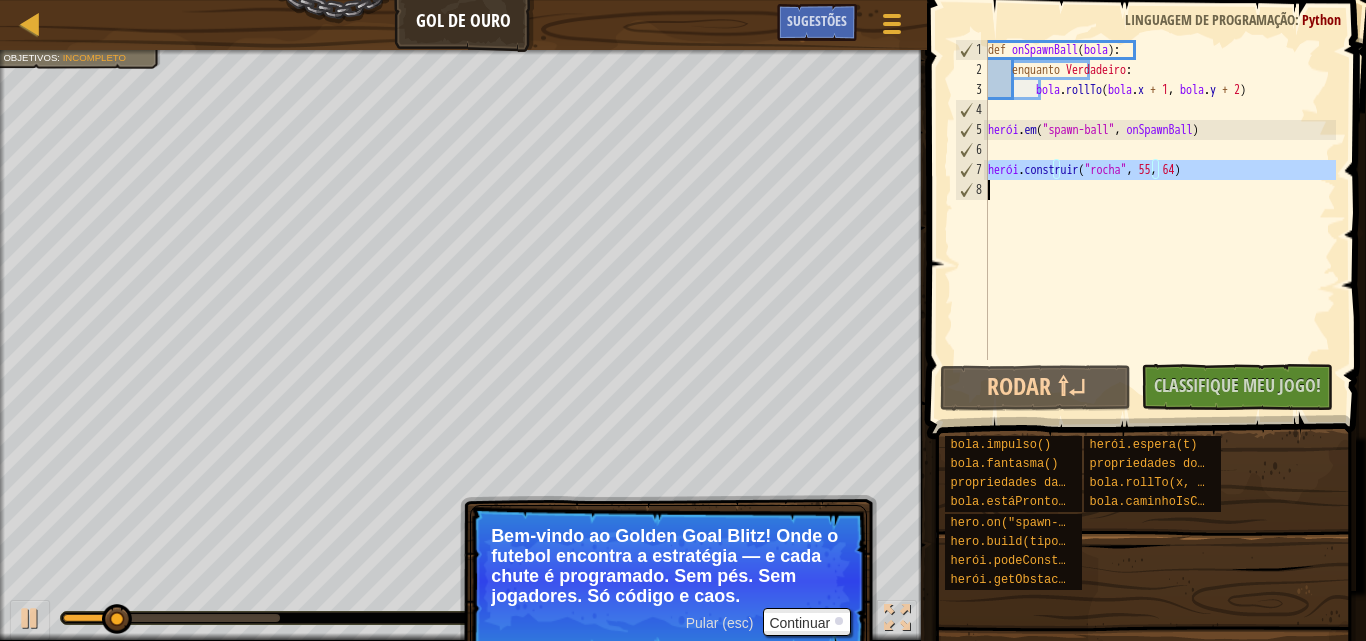 click on "def onSpawnBall ( bola ) enquanto Verdadeiro bola . rollTo ( bola . x + 1 , bola . y + 2 ) herói . em ( "spawn-ball" , onSpawnBall ) herói . construir ( "rocha" , 55 , 64 )" at bounding box center [1160, 220] 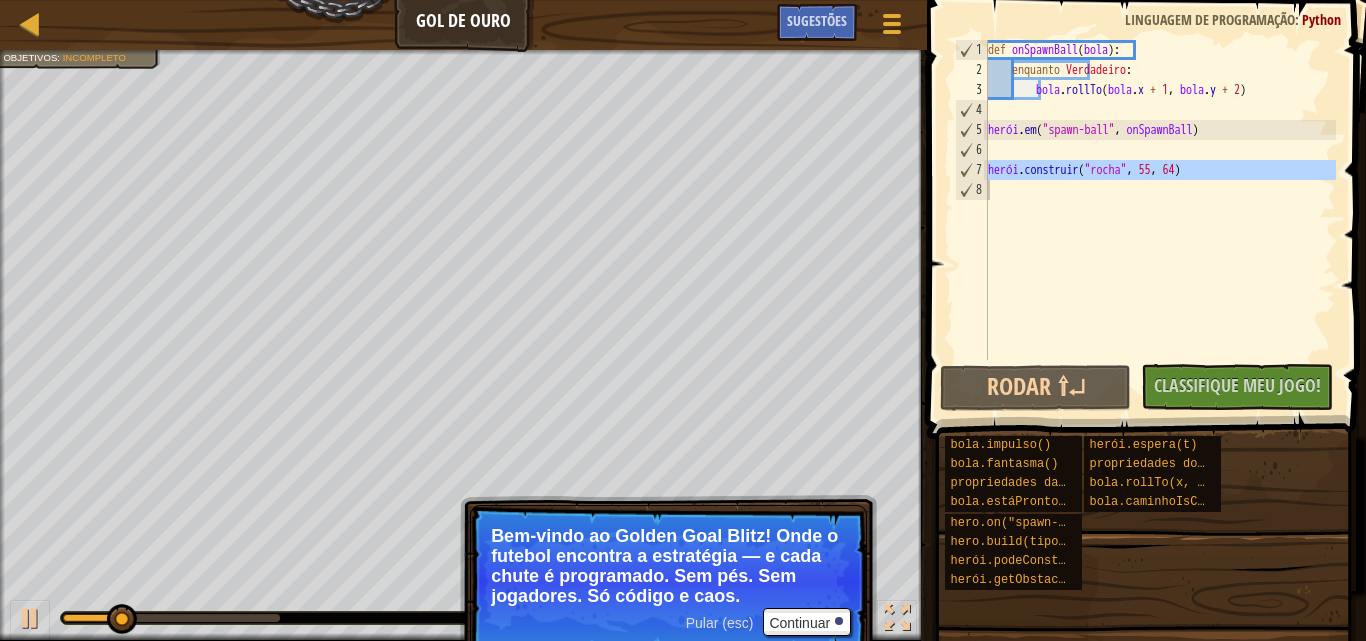 click on "def onSpawnBall ( bola ) enquanto Verdadeiro bola . rollTo ( bola . x + 1 , bola . y + 2 ) herói . em ( "spawn-ball" , onSpawnBall ) herói . construir ( "rocha" , 55 , 64 )" at bounding box center [1160, 200] 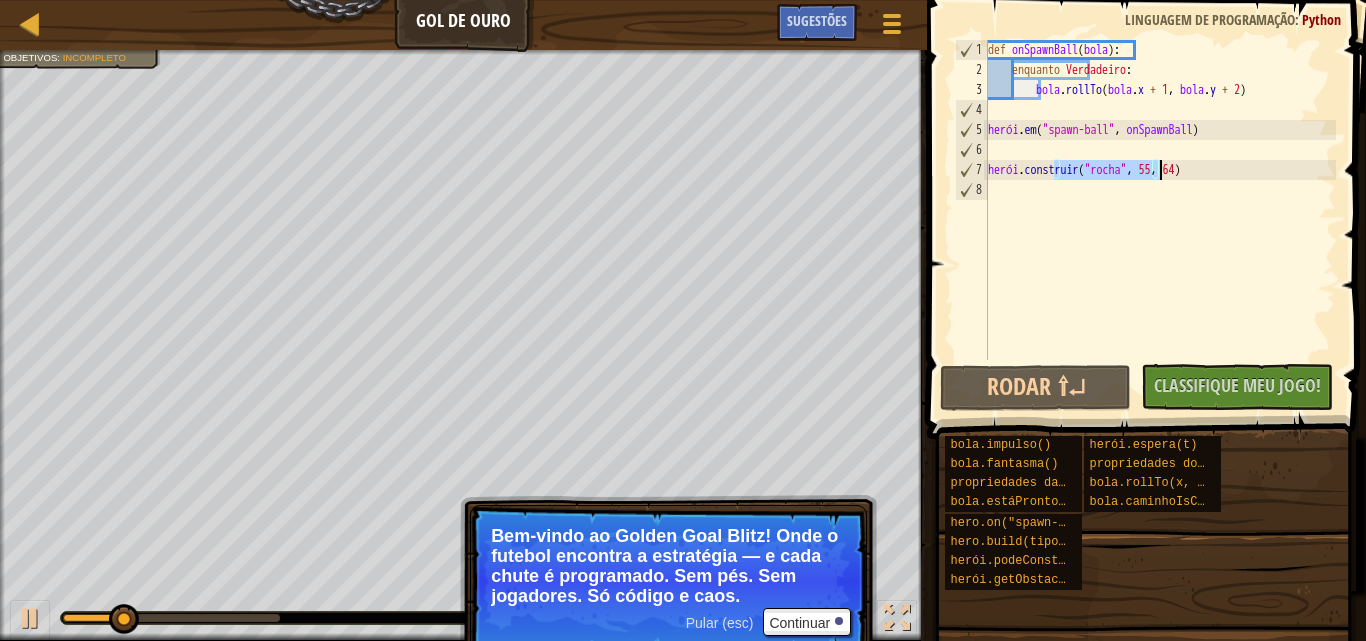click on "def onSpawnBall ( bola ) enquanto Verdadeiro bola . rollTo ( bola . x + 1 , bola . y + 2 ) herói . em ( "spawn-ball" , onSpawnBall ) herói . construir ( "rocha" , 55 , 64 )" at bounding box center [1160, 220] 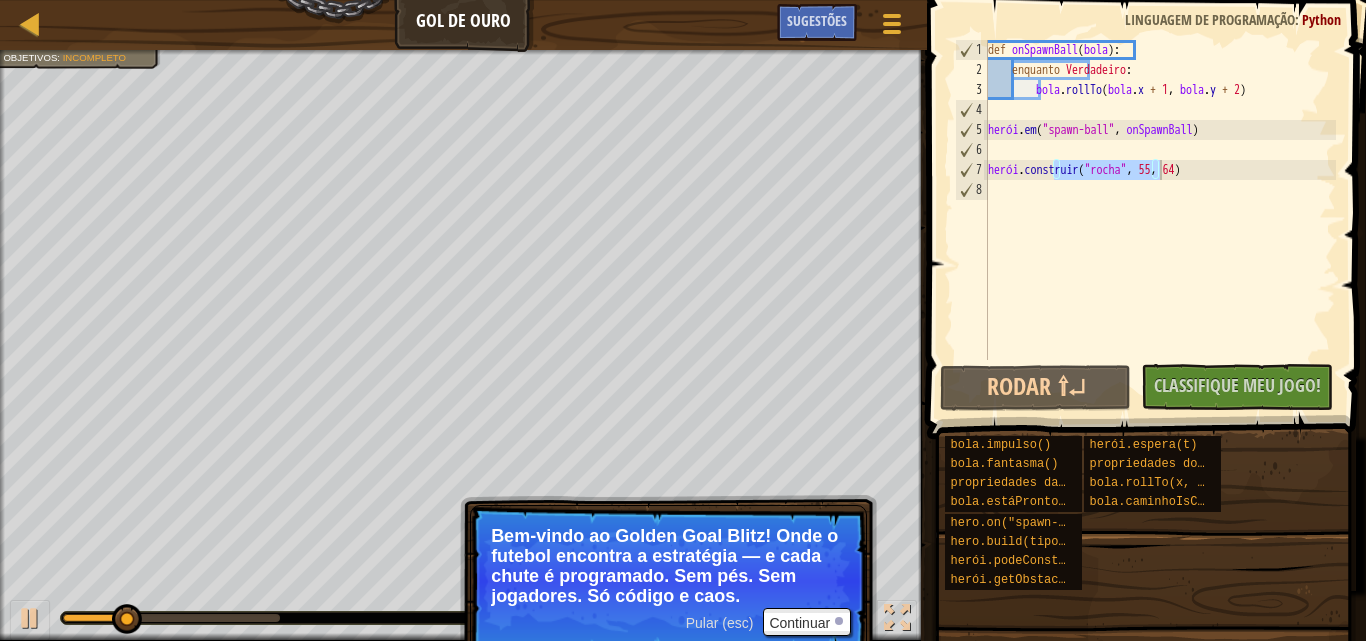 click on "def onSpawnBall ( bola ) enquanto Verdadeiro bola . rollTo ( bola . x + 1 , bola . y + 2 ) herói . em ( "spawn-ball" , onSpawnBall ) herói . construir ( "rocha" , 55 , 64 )" at bounding box center [1160, 200] 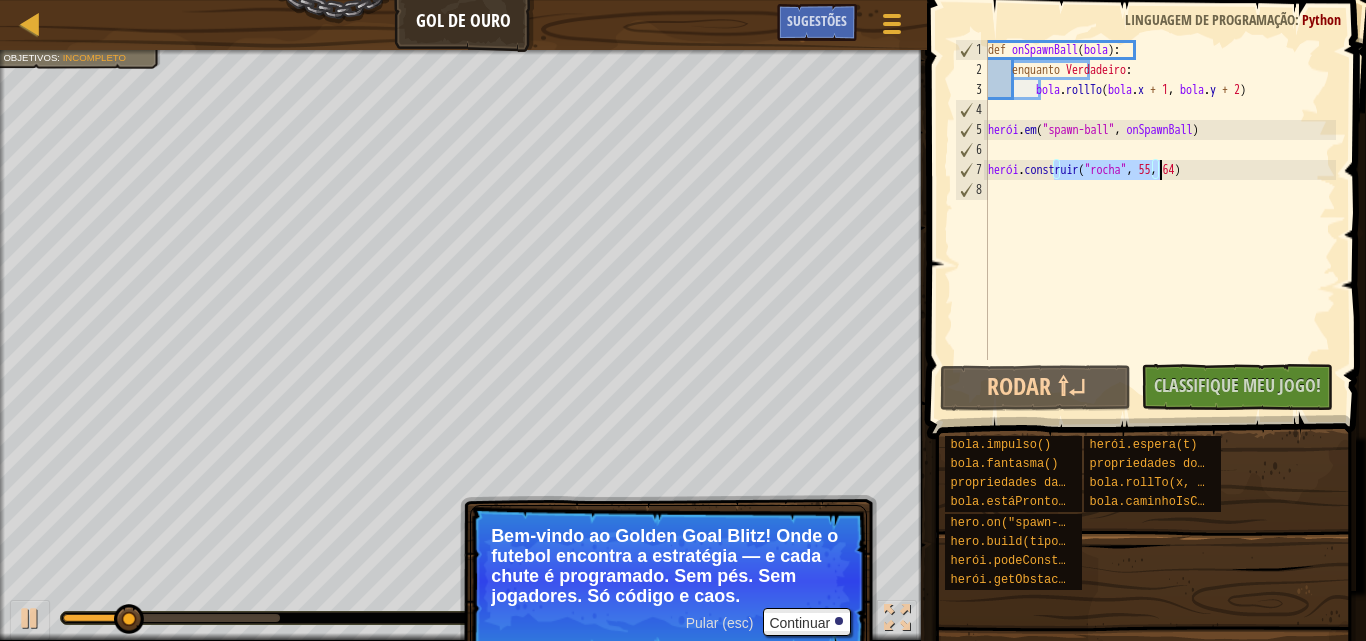 click on "def onSpawnBall ( bola ) enquanto Verdadeiro bola . rollTo ( bola . x + 1 , bola . y + 2 ) herói . em ( "spawn-ball" , onSpawnBall ) herói . construir ( "rocha" , 55 , 64 )" at bounding box center [1160, 220] 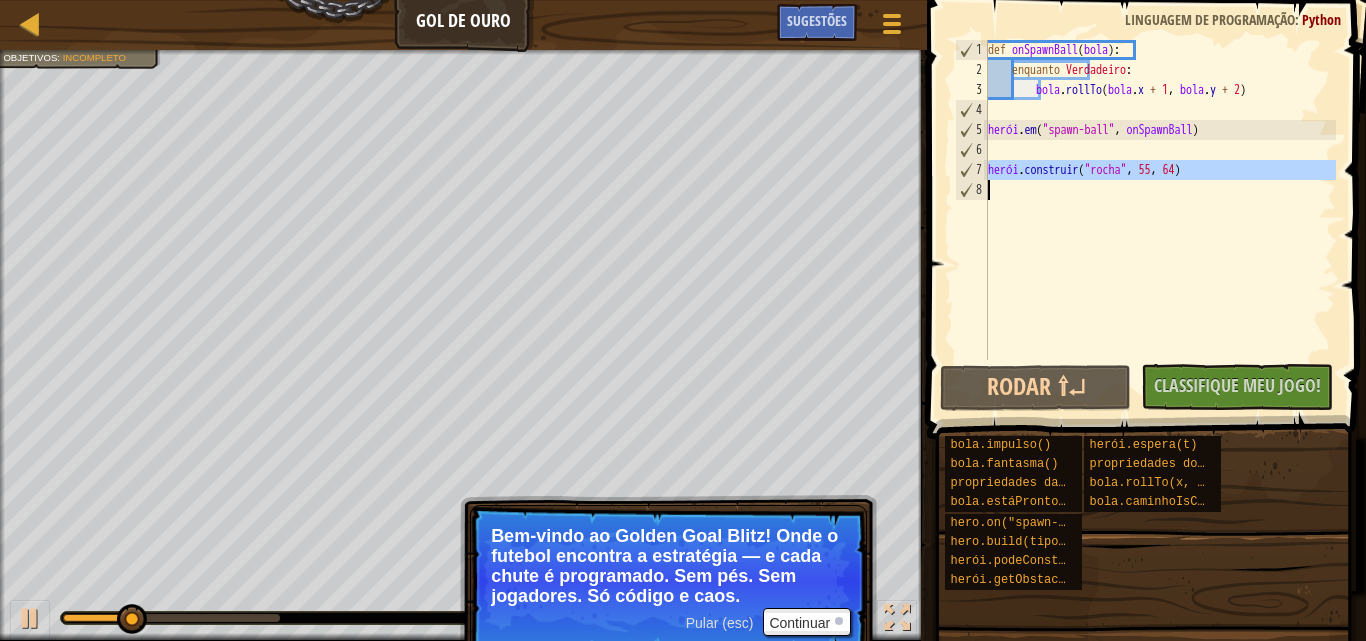 click on "def onSpawnBall ( bola ) enquanto Verdadeiro bola . rollTo ( bola . x + 1 , bola . y + 2 ) herói . em ( "spawn-ball" , onSpawnBall ) herói . construir ( "rocha" , 55 , 64 )" at bounding box center (1160, 220) 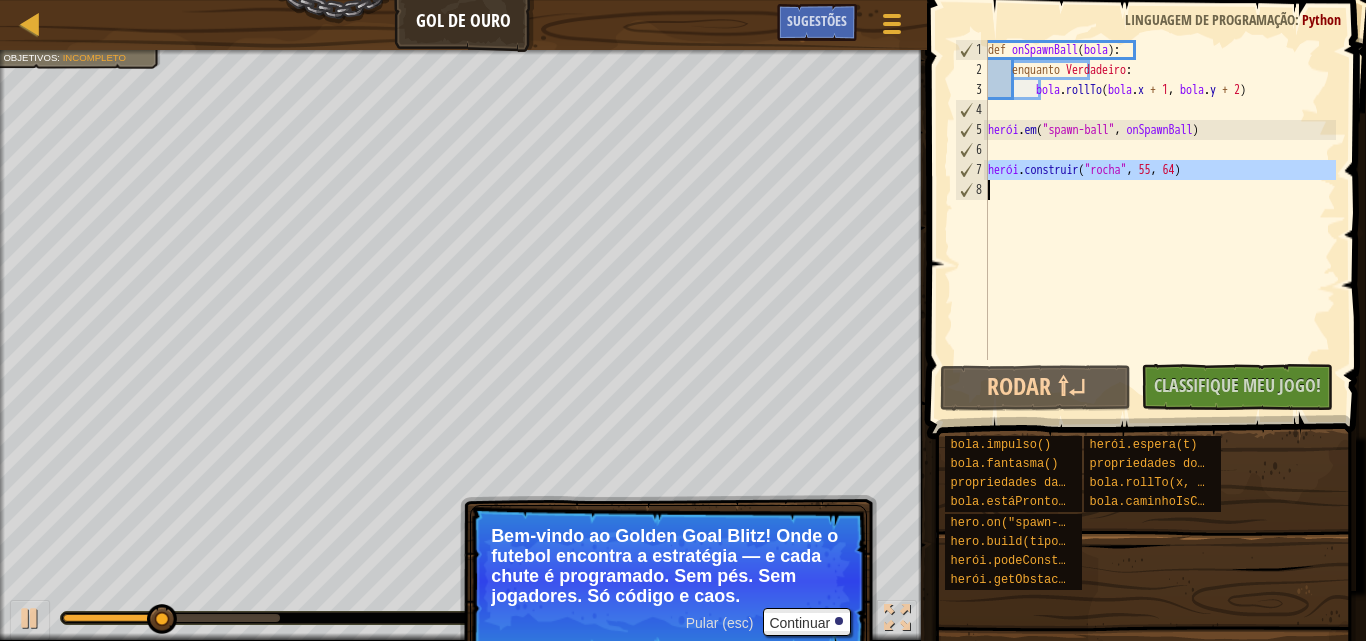 click on "def onSpawnBall ( bola ) enquanto Verdadeiro bola . rollTo ( bola . x + 1 , bola . y + 2 ) herói . em ( "spawn-ball" , onSpawnBall ) herói . construir ( "rocha" , 55 , 64 )" at bounding box center [1160, 200] 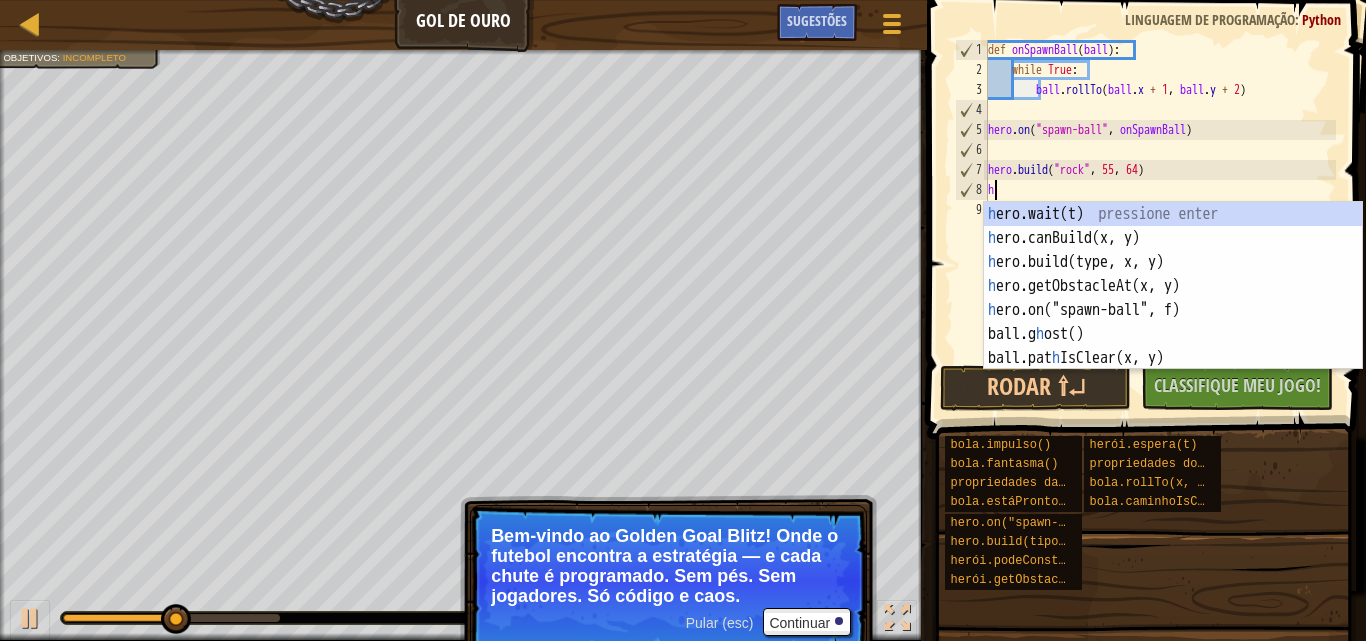 scroll, scrollTop: 9, scrollLeft: 0, axis: vertical 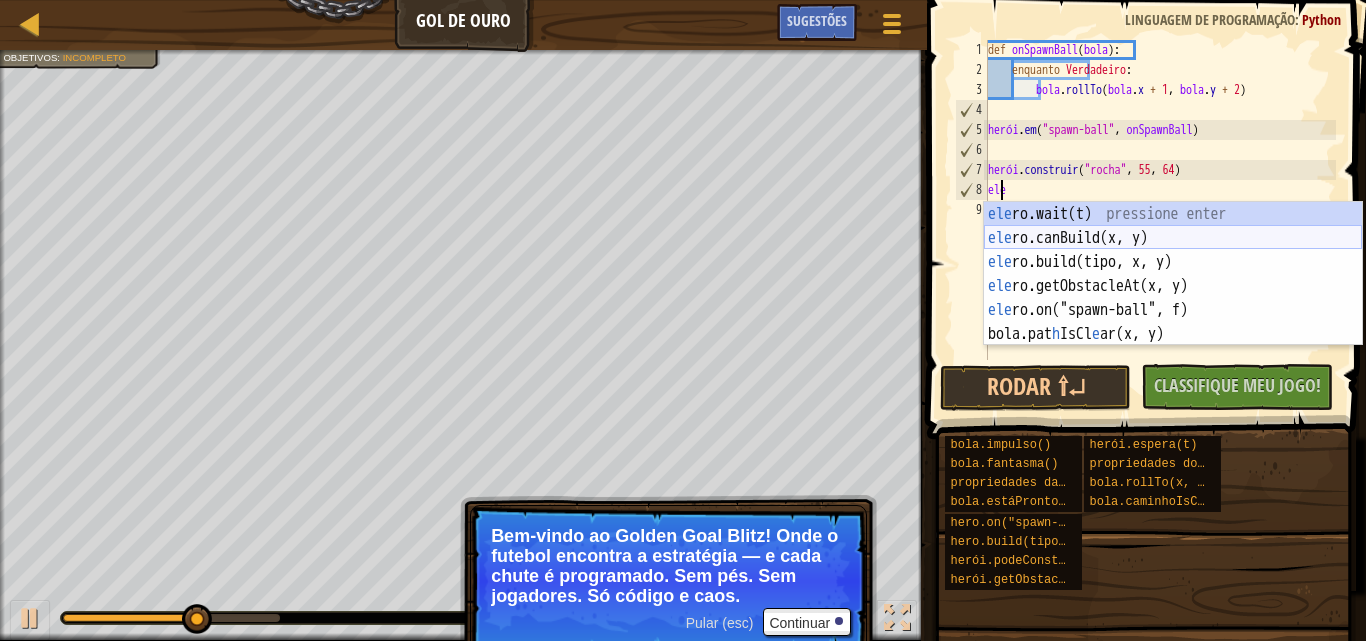 type on "h" 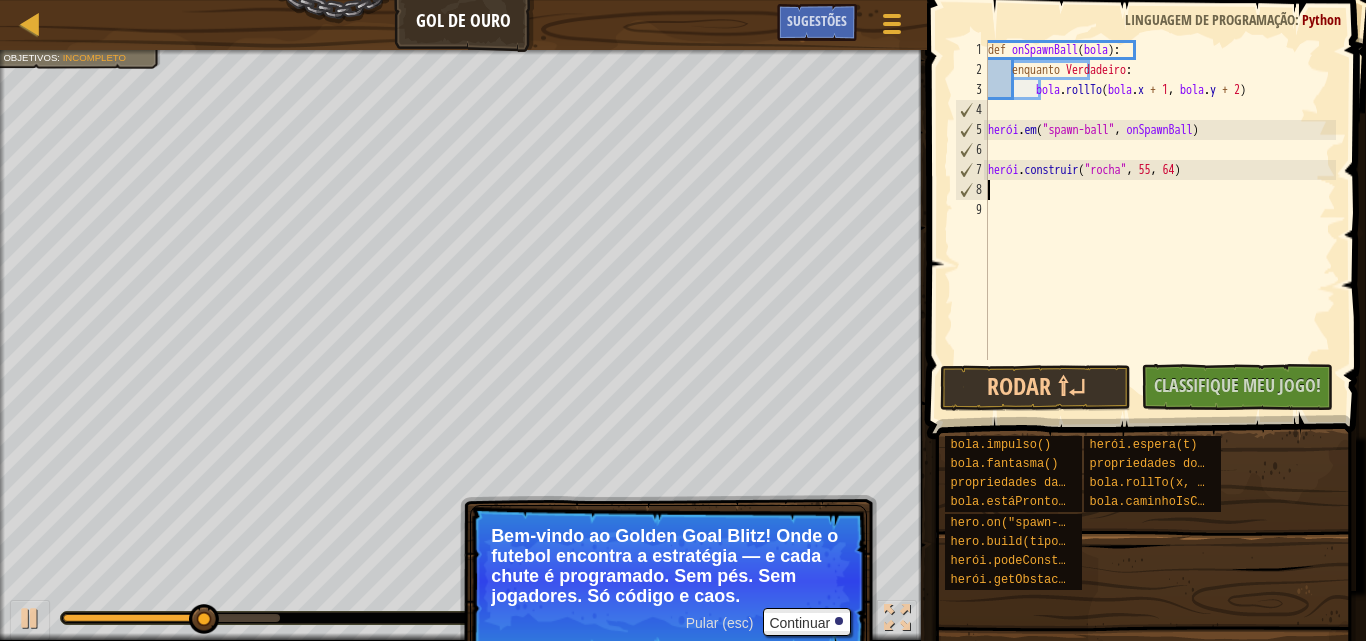 type on "g" 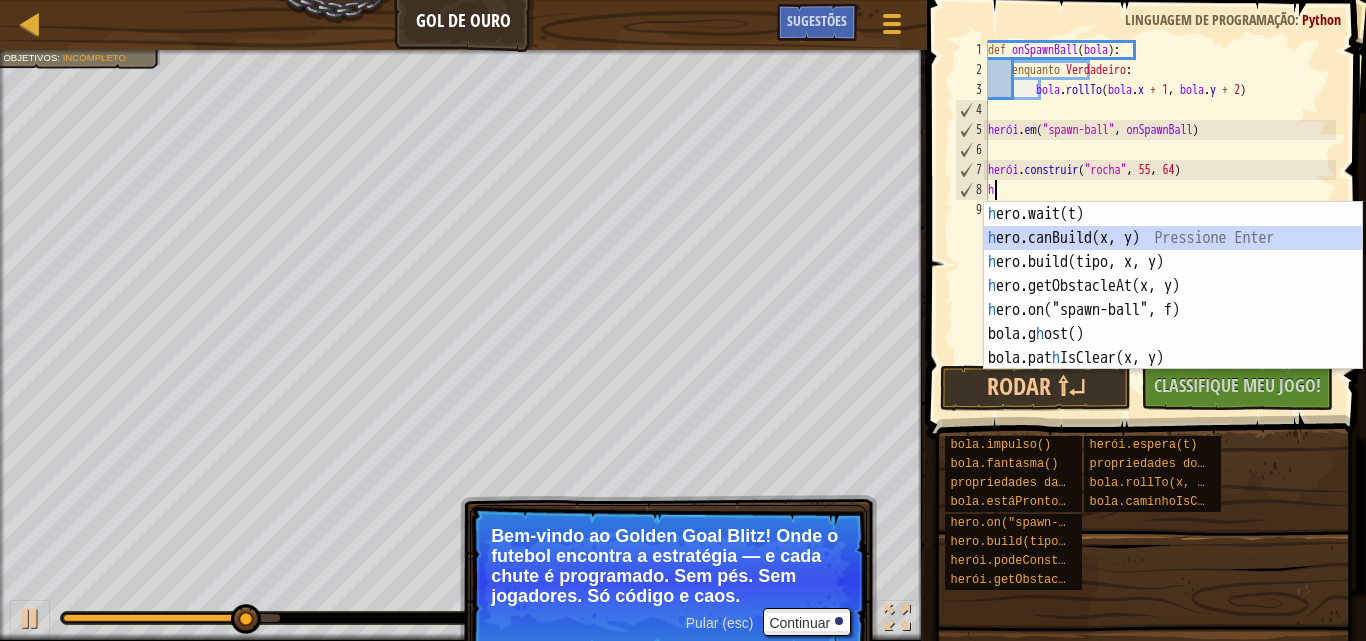 click on "h ero.wait(t) pressione enter h ero.canBuild(x, y) Pressione Enter h ero.build(tipo, x, y) Pressione Enter h ero.getObstacleAt(x, y) Pressione Enter h ero.on("spawn-ball", f) Pressione Enter bola.g host() Pressione Enter bola.pat hIsClear(x, y) Pressione Enter" at bounding box center [1173, 310] 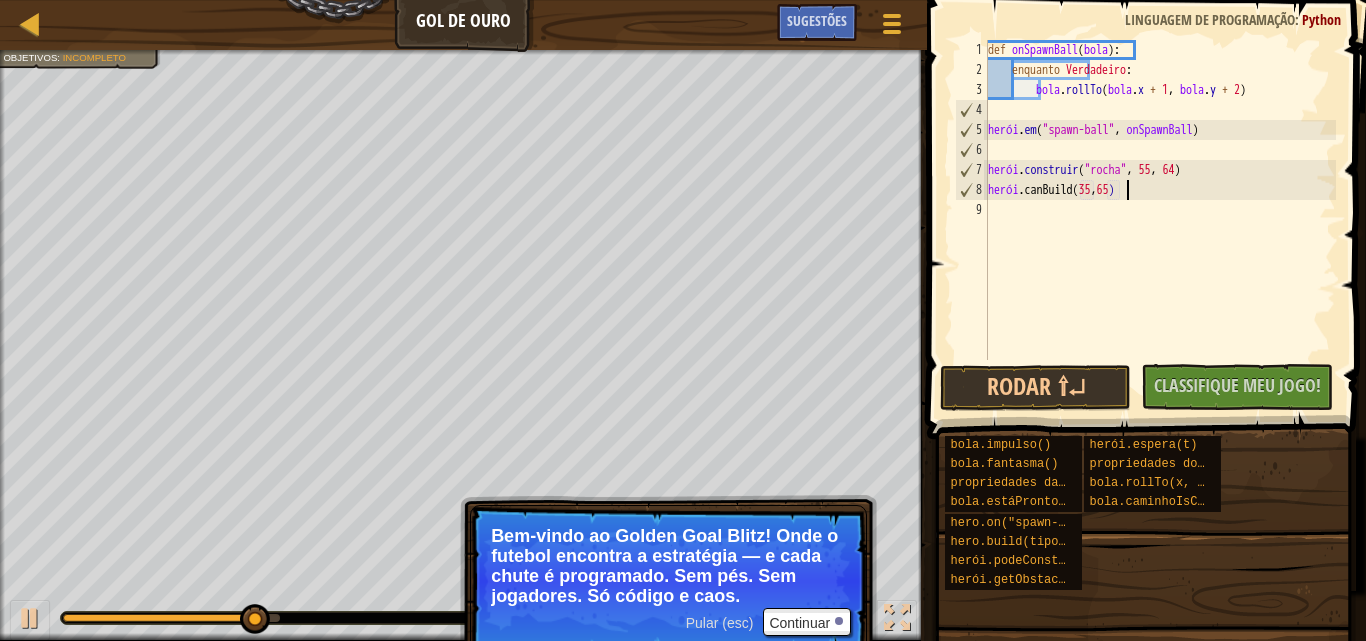 click on "def    onSpawnBall  (  bola  )  :      enquanto    Verdadeiro  :          bola  .  rollTo  (  bola  .  x    +    1  ,    bola  .  y    +    2  ) herói  .  em  (  "spawn-ball"  ,    onSpawnBall  ) herói  .  construir  (  "rocha"  ,    55  ,    64  ) herói  .canBuild  (  35  ,  65  ) ​" at bounding box center [1160, 220] 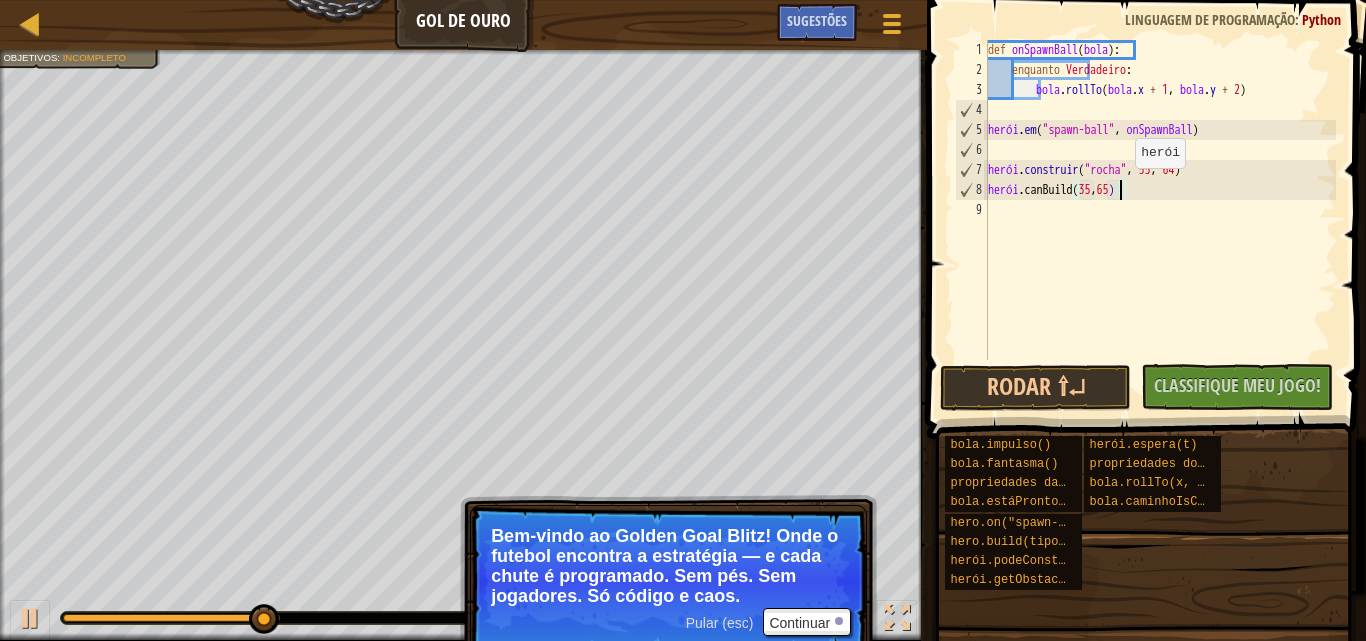 click on "def    onSpawnBall  (  bola  )  :      enquanto    Verdadeiro  :          bola  .  rollTo  (  bola  .  x    +    1  ,    bola  .  y    +    2  ) herói  .  em  (  "spawn-ball"  ,    onSpawnBall  ) herói  .  construir  (  "rocha"  ,    55  ,    64  ) herói  .canBuild  (  35  ,  65  ) ​" at bounding box center (1160, 220) 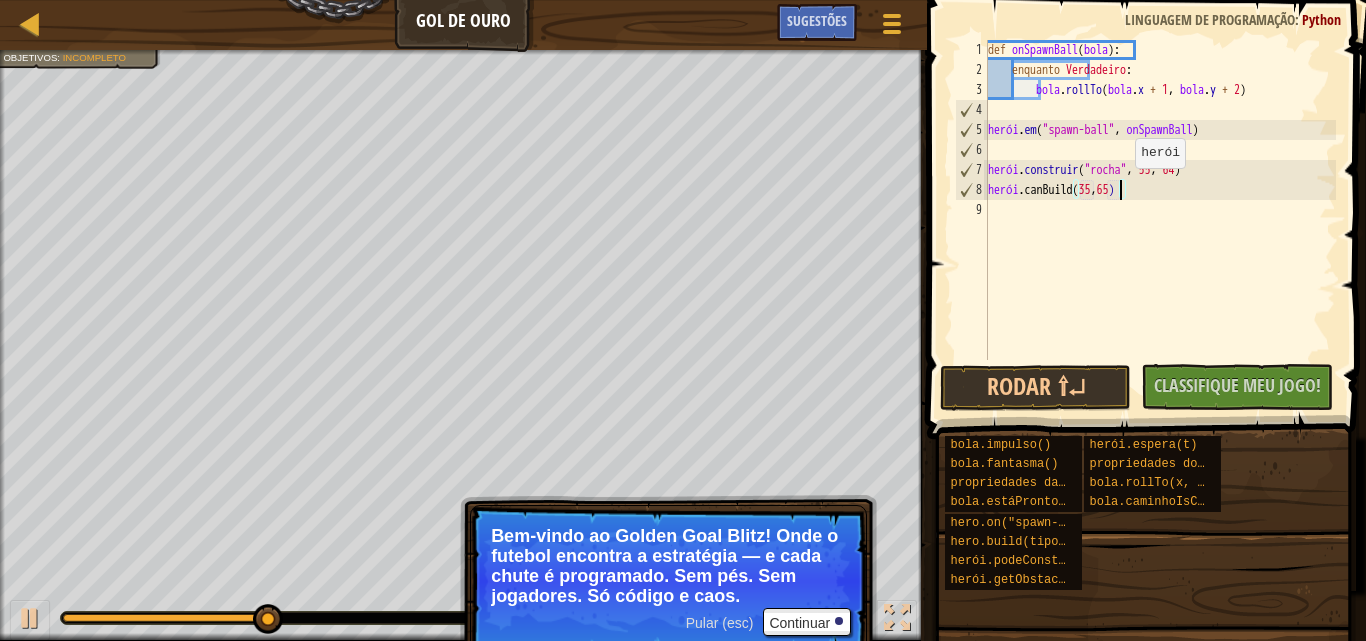click on "def    onSpawnBall  (  bola  )  :      enquanto    Verdadeiro  :          bola  .  rollTo  (  bola  .  x    +    1  ,    bola  .  y    +    2  ) herói  .  em  (  "spawn-ball"  ,    onSpawnBall  ) herói  .  construir  (  "rocha"  ,    55  ,    64  ) herói  .canBuild  (  35  ,  65  ) ​" at bounding box center (1160, 220) 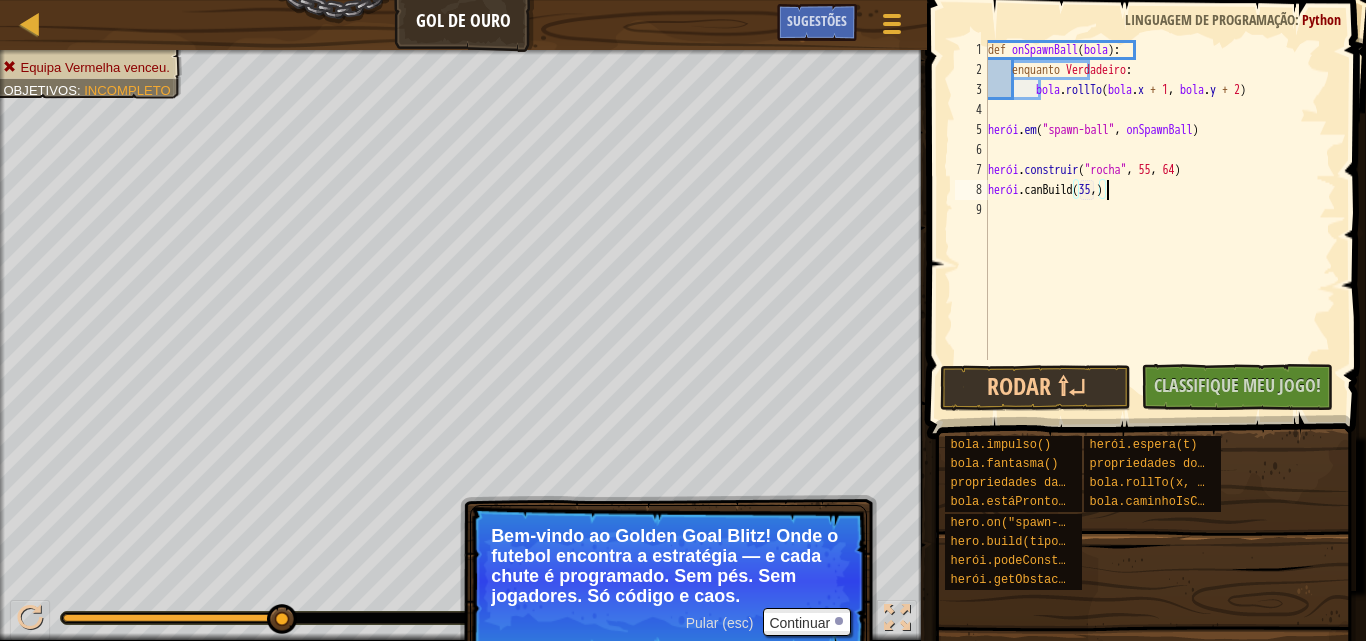 click on "def onSpawnBall ( bola ) enquanto Verdadeiro bola . rollTo ( bola . x + 1 , bola . y + 2 ) herói . em ( "spawn-ball" , onSpawnBall ) herói . construir ( "rocha" , 55 , 64 ) herói .canBuild ( 35 , ) ​" at bounding box center (1160, 220) 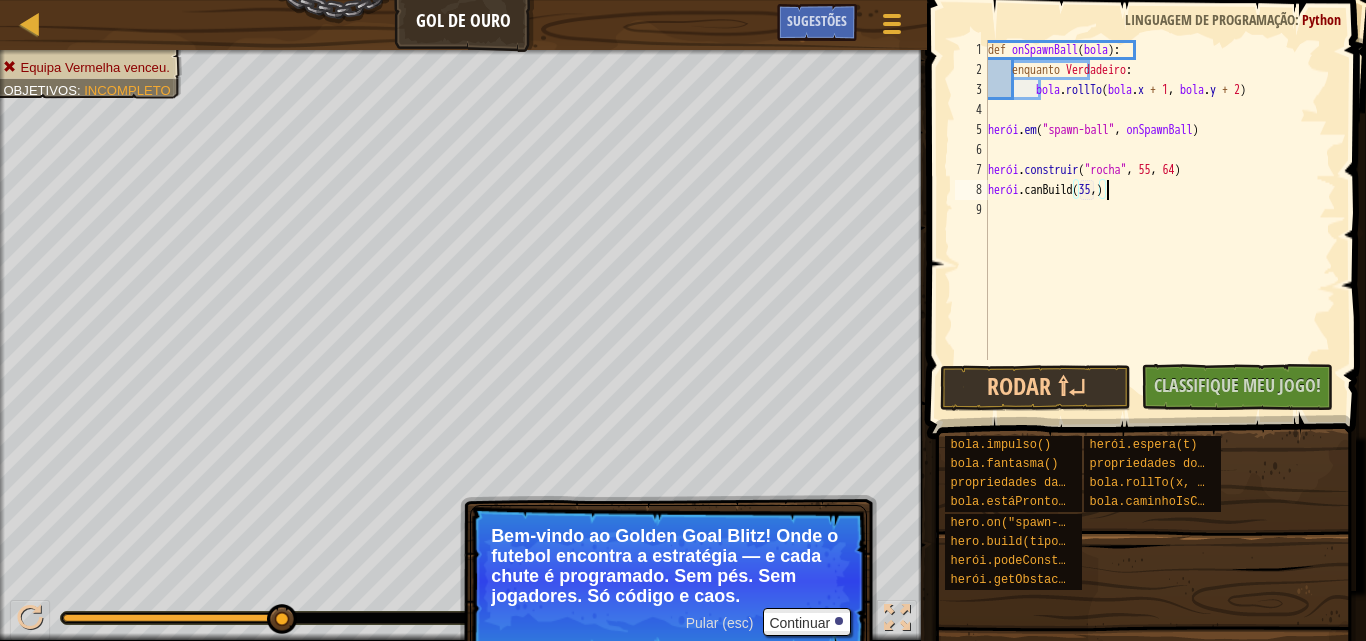 click on "def onSpawnBall ( bola ) enquanto Verdadeiro bola . rollTo ( bola . x + 1 , bola . y + 2 ) herói . em ( "spawn-ball" , onSpawnBall ) herói . construir ( "rocha" , 55 , 64 ) herói .canBuild ( 35 , ) ​" at bounding box center [1160, 220] 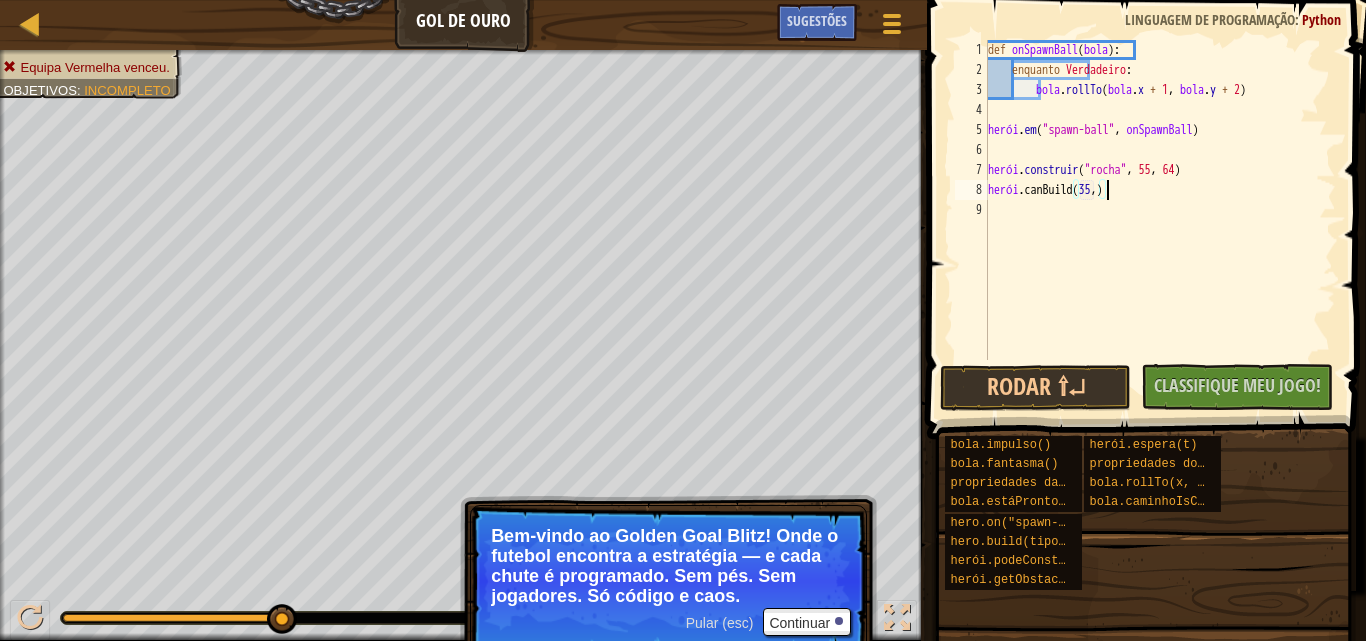 drag, startPoint x: 1119, startPoint y: 185, endPoint x: 1136, endPoint y: 194, distance: 19.235384 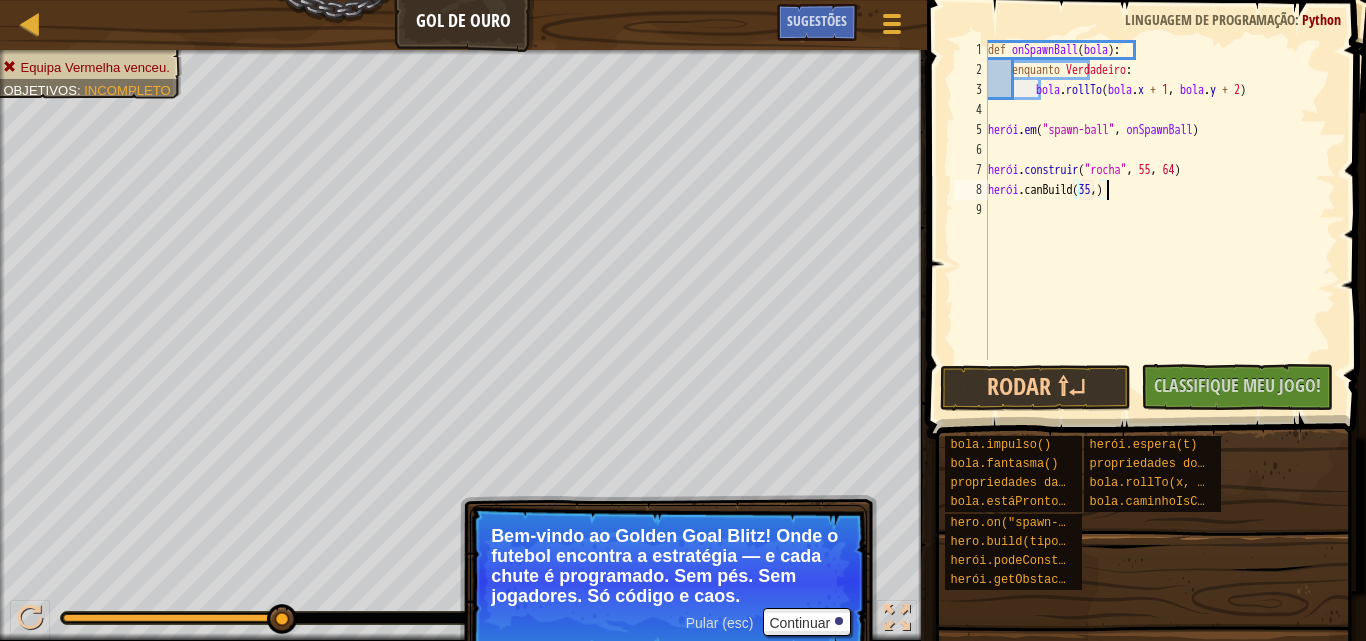 click on "def onSpawnBall ( bola ) enquanto Verdadeiro bola . rollTo ( bola . x + 1 , bola . y + 2 ) herói . em ( "spawn-ball" , onSpawnBall ) herói . construir ( "rocha" , 55 , 64 ) herói .canBuild ( 35 , ) ​" at bounding box center [1160, 220] 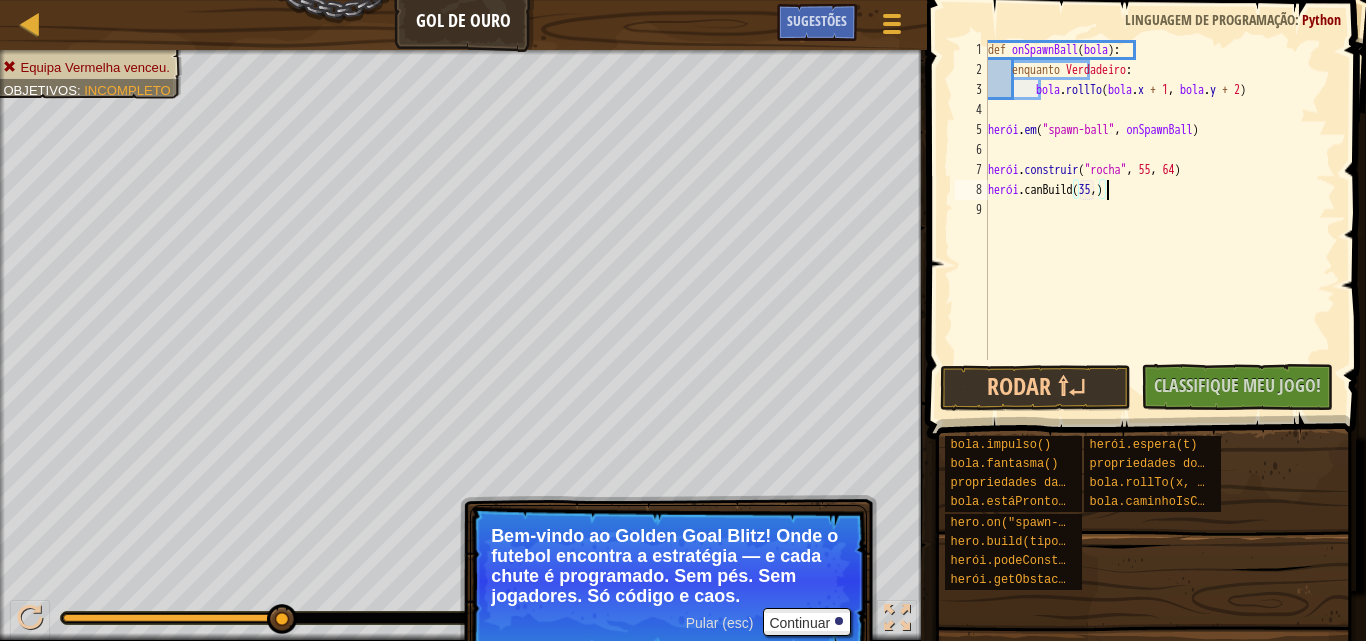 click on "def onSpawnBall ( bola ) enquanto Verdadeiro bola . rollTo ( bola . x + 1 , bola . y + 2 ) herói . em ( "spawn-ball" , onSpawnBall ) herói . construir ( "rocha" , 55 , 64 ) herói .canBuild ( 35 , ) ​" at bounding box center (1160, 220) 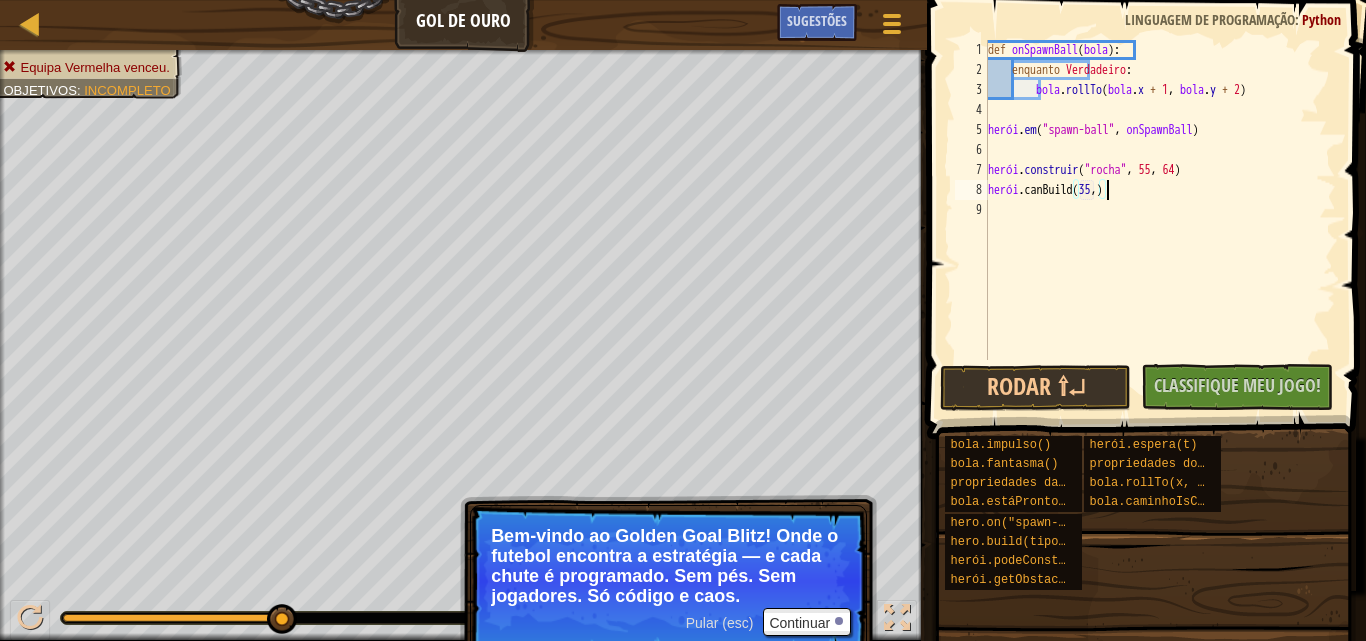 click on "def onSpawnBall ( bola ) enquanto Verdadeiro bola . rollTo ( bola . x + 1 , bola . y + 2 ) herói . em ( "spawn-ball" , onSpawnBall ) herói . construir ( "rocha" , 55 , 64 ) herói .canBuild ( 35 , ) ​" at bounding box center (1160, 220) 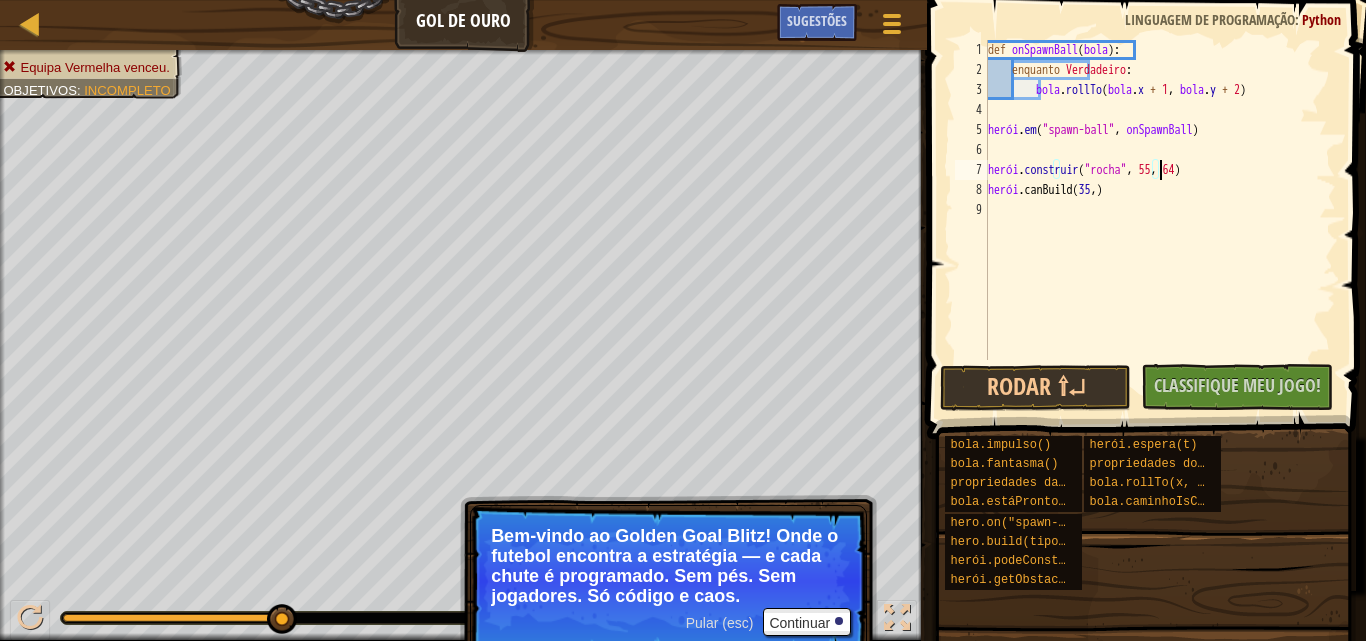click on "def onSpawnBall ( bola ) enquanto Verdadeiro bola . rollTo ( bola . x + 1 , bola . y + 2 ) herói . em ( "spawn-ball" , onSpawnBall ) herói . construir ( "rocha" , 55 , 64 ) herói .canBuild ( 35 , ) ​" at bounding box center (1160, 220) 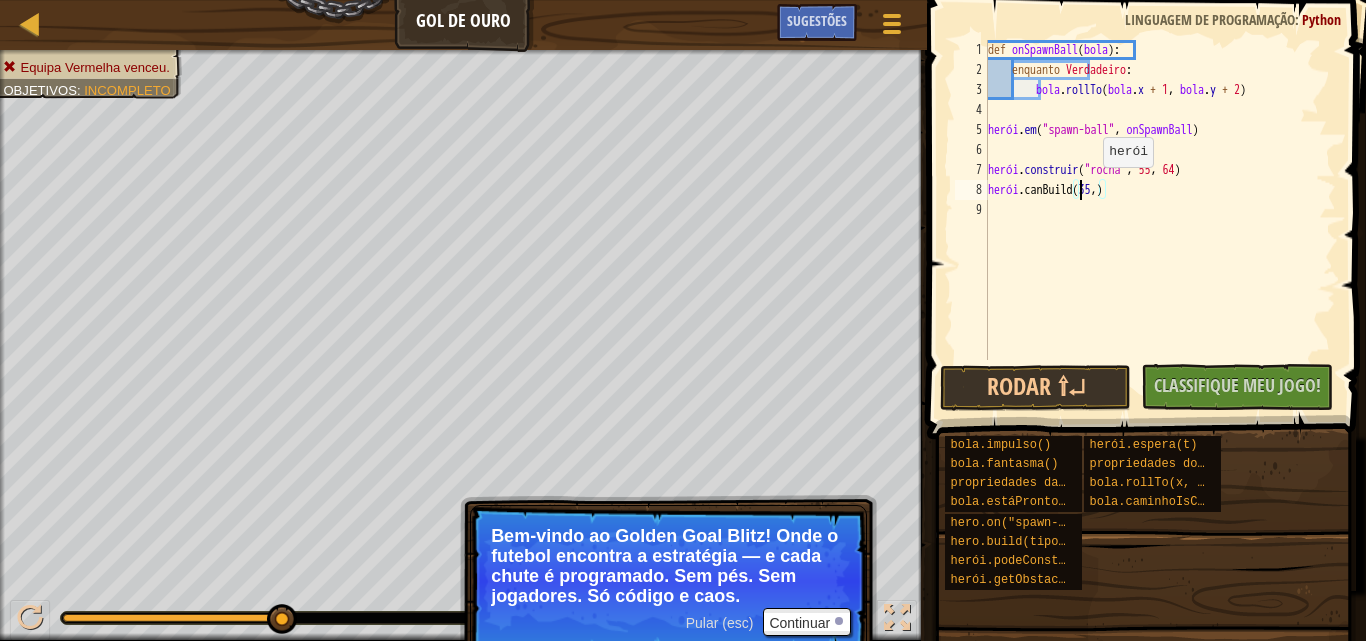 drag, startPoint x: 1080, startPoint y: 187, endPoint x: 1128, endPoint y: 195, distance: 48.6621 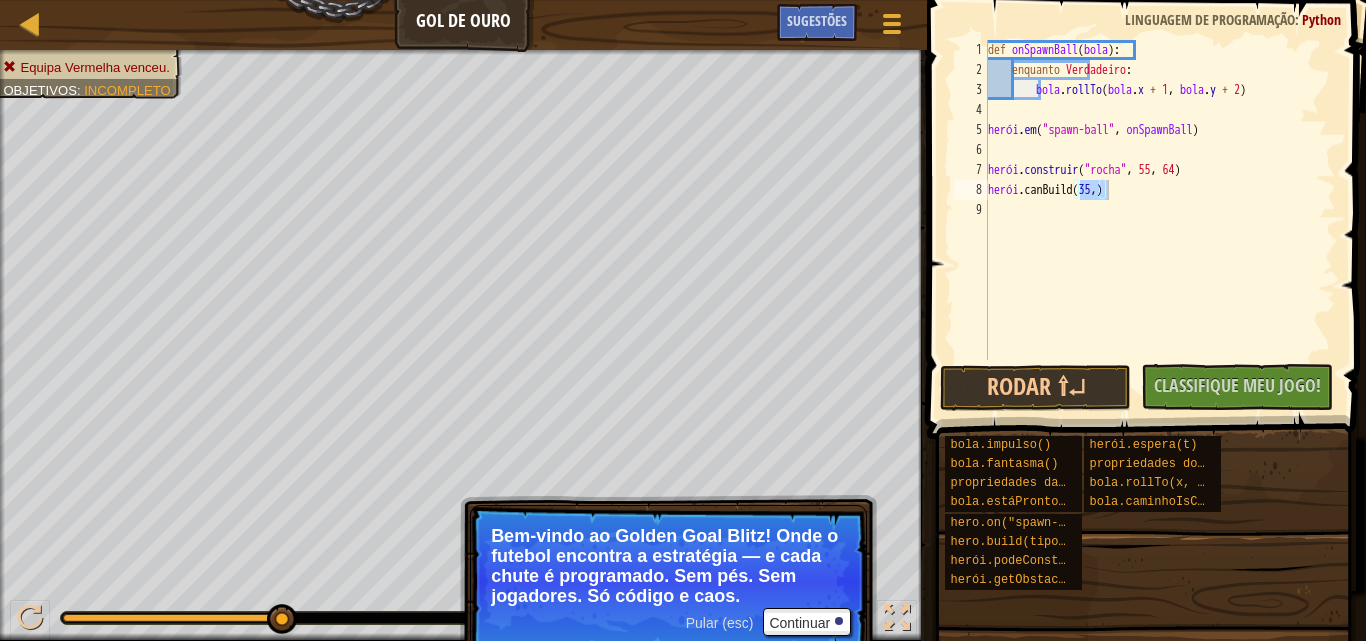 click on "def onSpawnBall ( bola ) enquanto Verdadeiro bola . rollTo ( bola . x + 1 , bola . y + 2 ) herói . em ( "spawn-ball" , onSpawnBall ) herói . construir ( "rocha" , 55 , 64 ) herói .canBuild ( 35 , ) ​" at bounding box center (1160, 200) 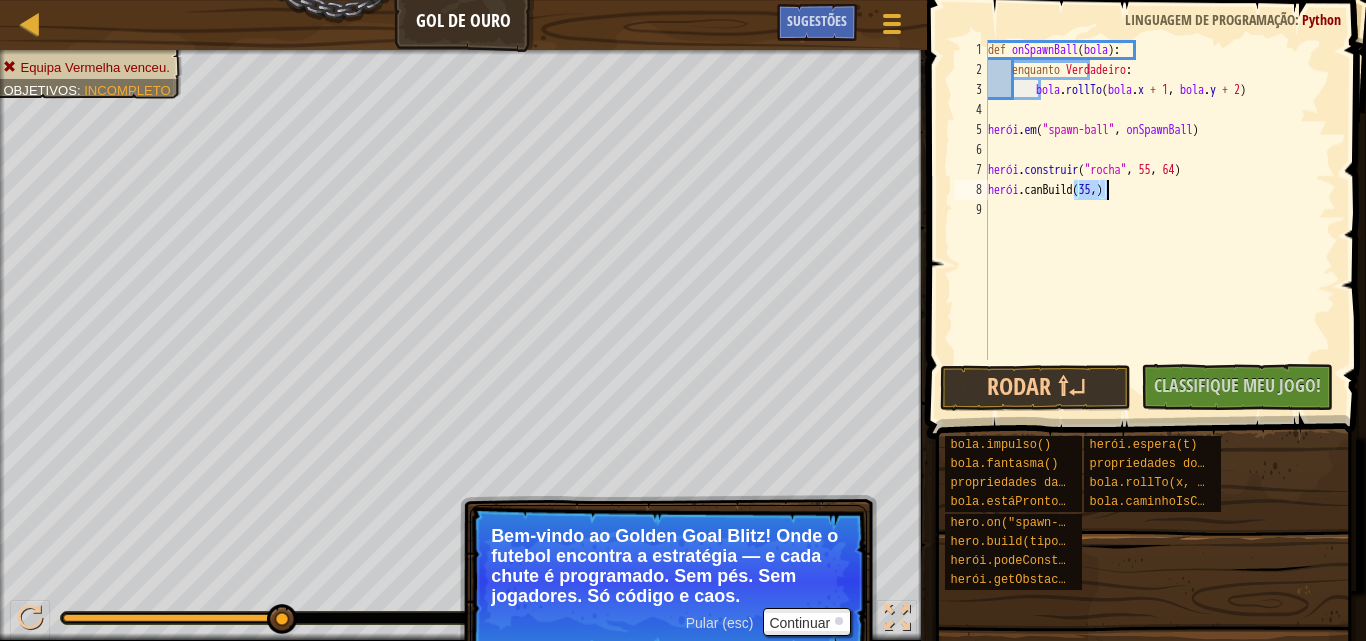 click on "def onSpawnBall ( bola ) enquanto Verdadeiro bola . rollTo ( bola . x + 1 , bola . y + 2 ) herói . em ( "spawn-ball" , onSpawnBall ) herói . construir ( "rocha" , 55 , 64 ) herói .canBuild ( 35 , ) ​" at bounding box center [1160, 220] 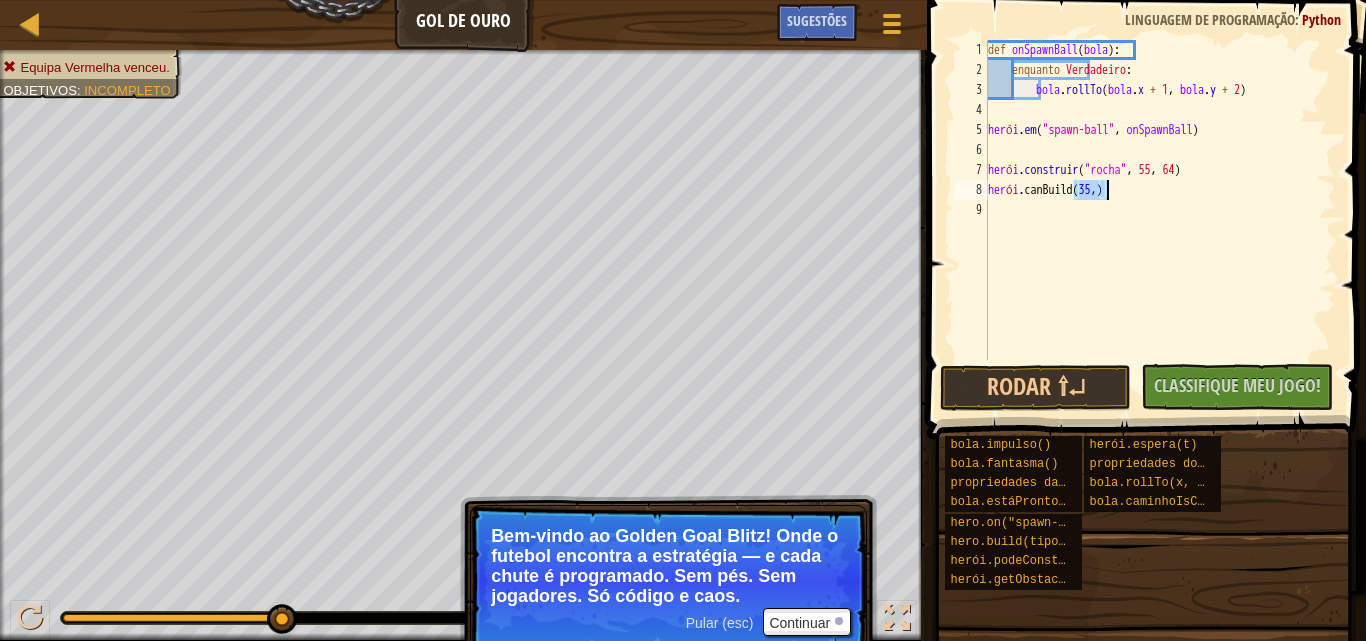 click on "def onSpawnBall ( bola ) enquanto Verdadeiro bola . rollTo ( bola . x + 1 , bola . y + 2 ) herói . em ( "spawn-ball" , onSpawnBall ) herói . construir ( "rocha" , 55 , 64 ) herói .canBuild ( 35 , ) ​" at bounding box center [1160, 200] 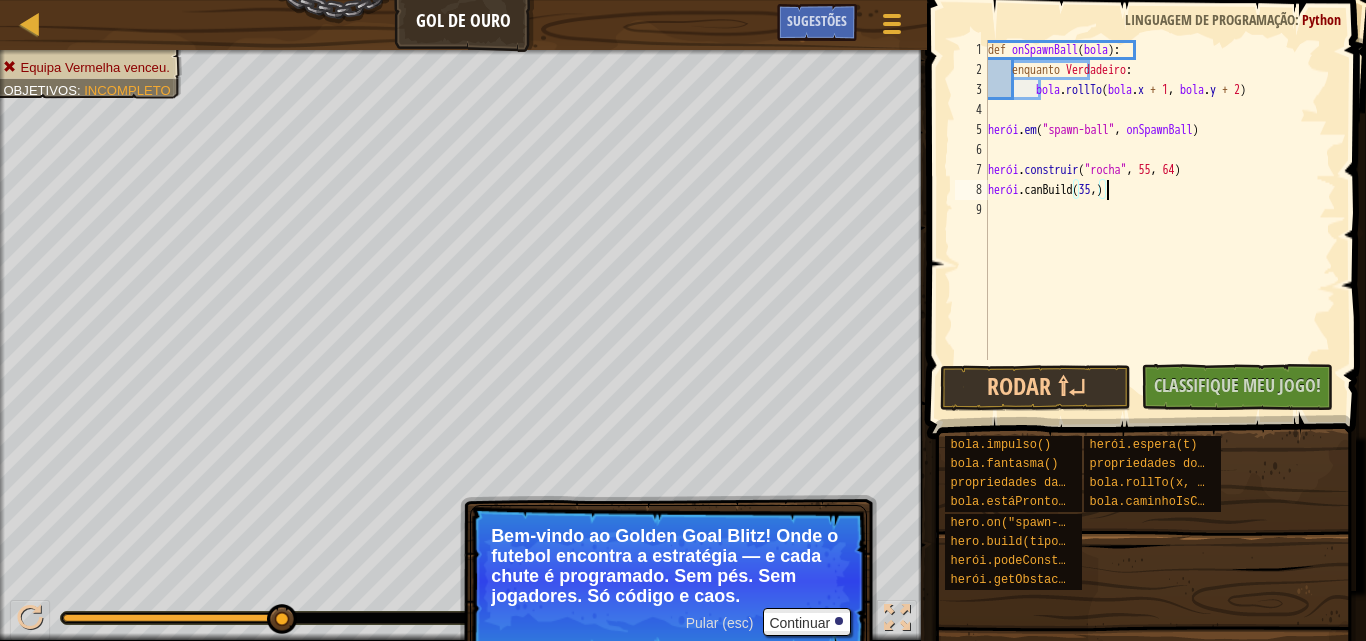 click on "def onSpawnBall ( bola ) enquanto Verdadeiro bola . rollTo ( bola . x + 1 , bola . y + 2 ) herói . em ( "spawn-ball" , onSpawnBall ) herói . construir ( "rocha" , 55 , 64 ) herói .canBuild ( 35 , ) ​" at bounding box center [1160, 220] 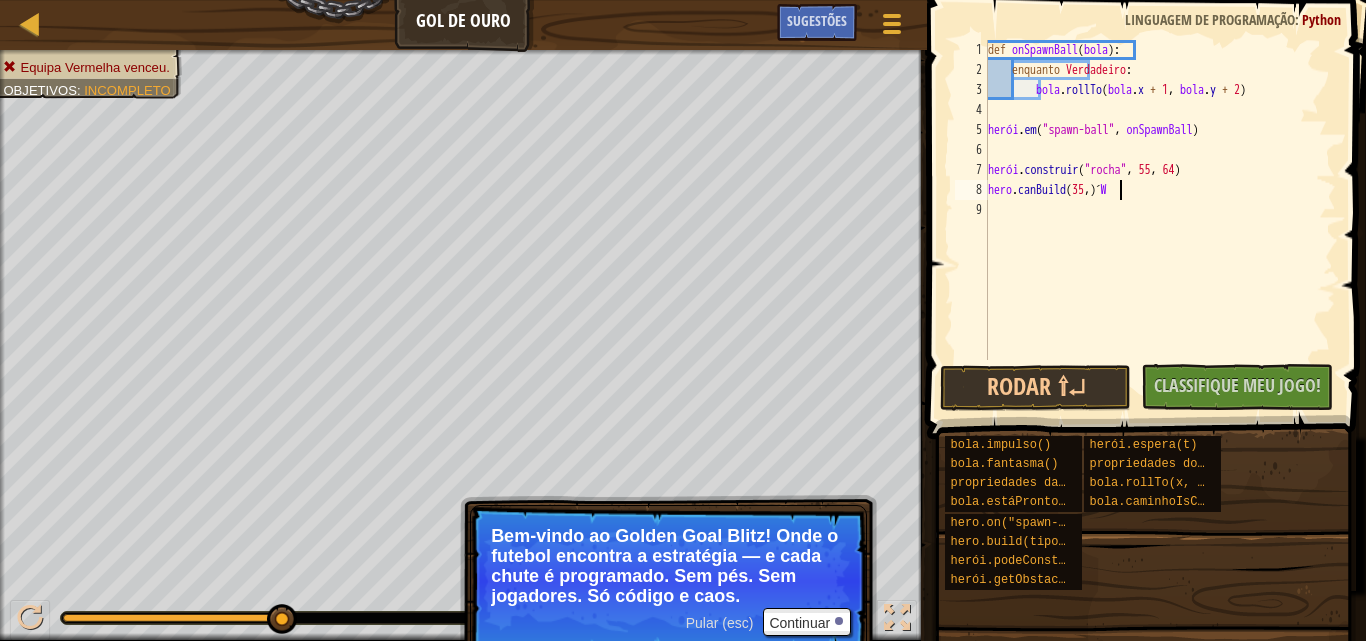 scroll, scrollTop: 9, scrollLeft: 10, axis: both 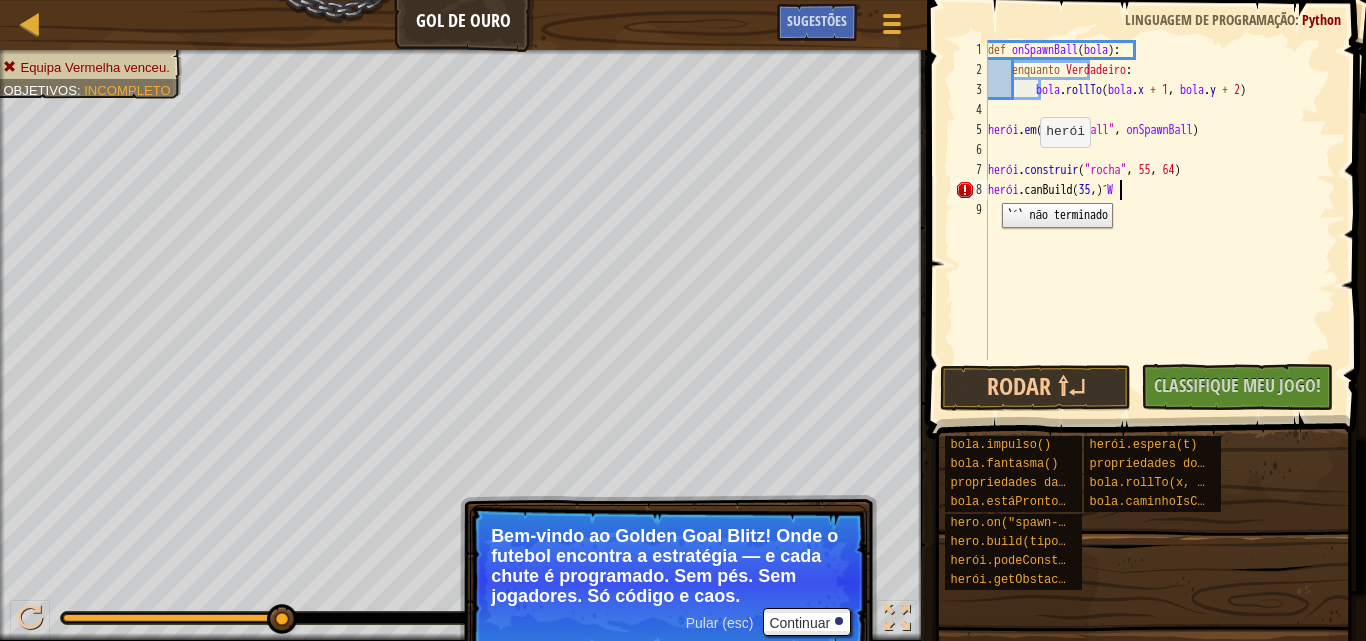click on "8" at bounding box center (971, 190) 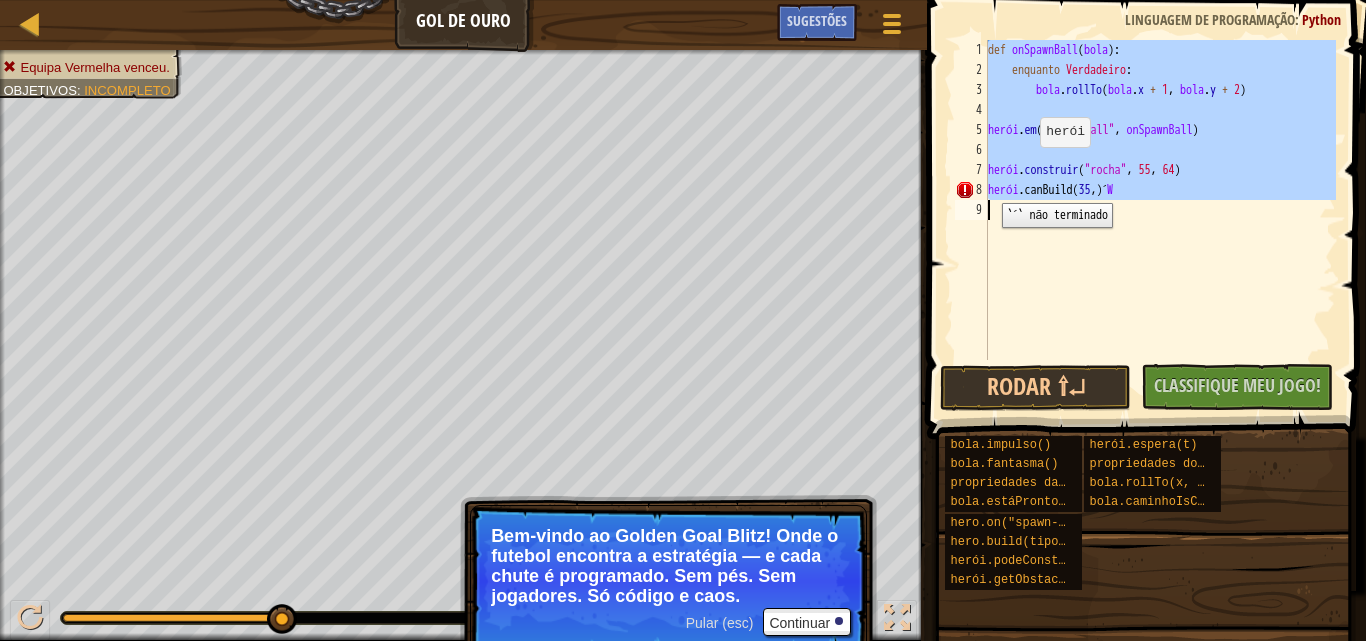 type on "hero.canBuild(35,)´W" 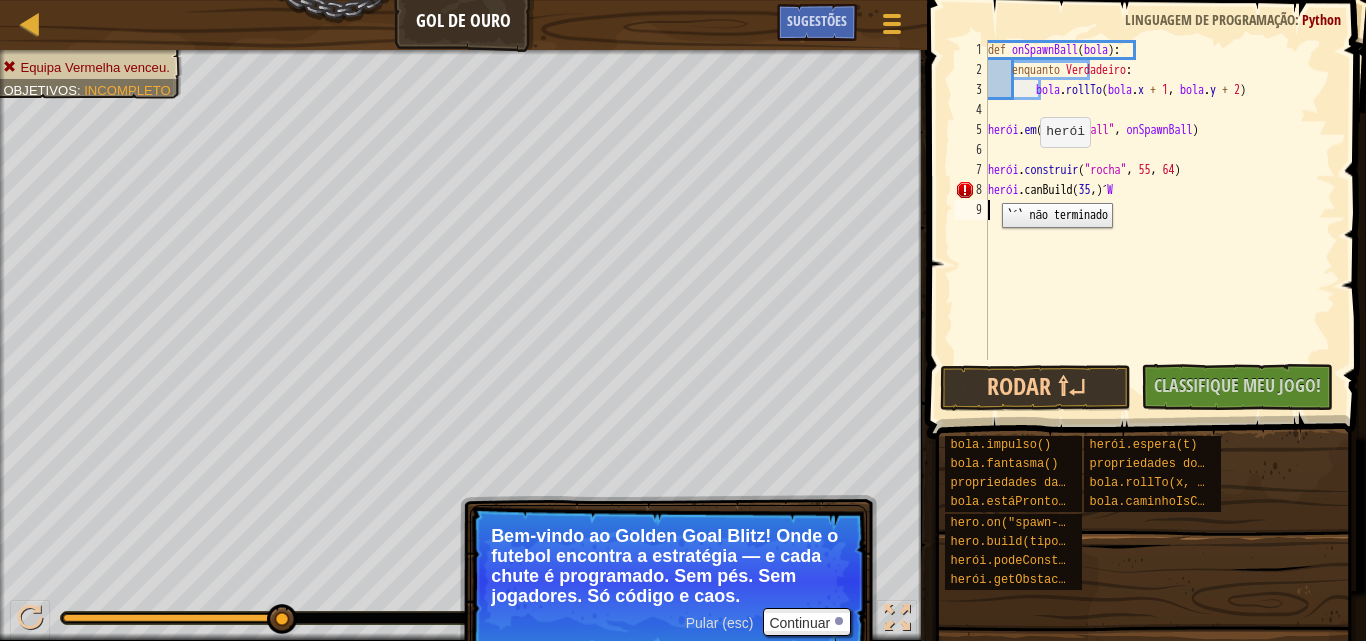 scroll, scrollTop: 9, scrollLeft: 0, axis: vertical 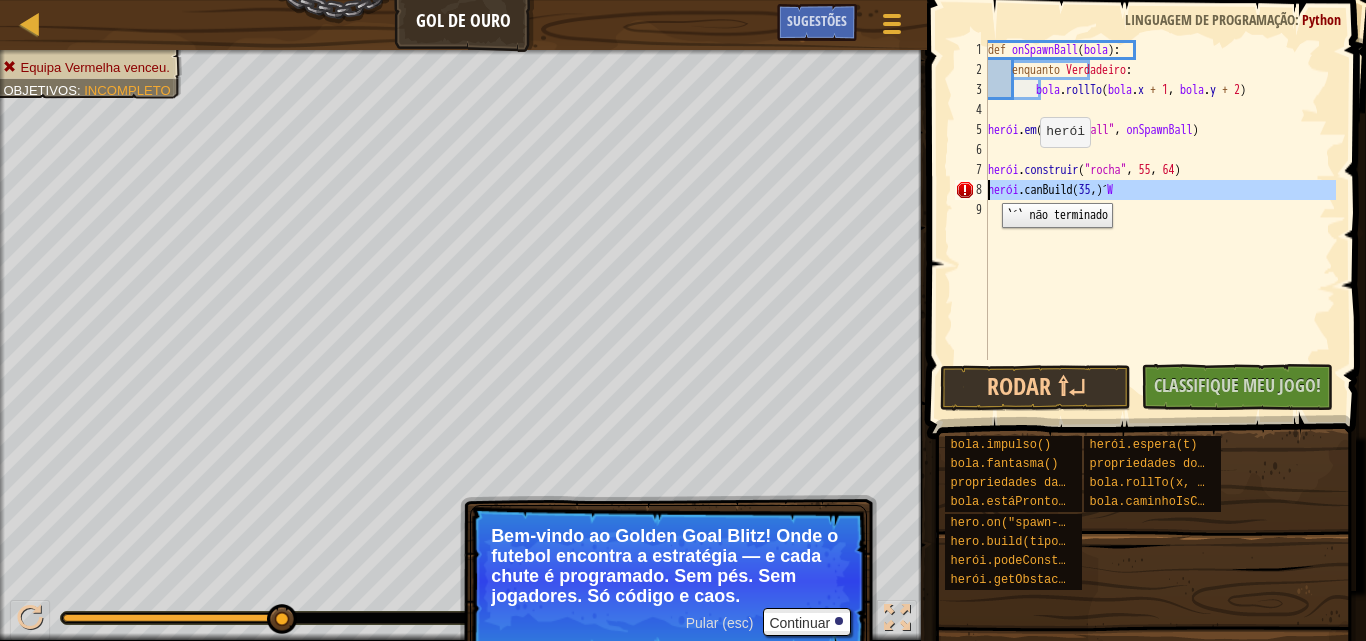 click on "8" at bounding box center (971, 190) 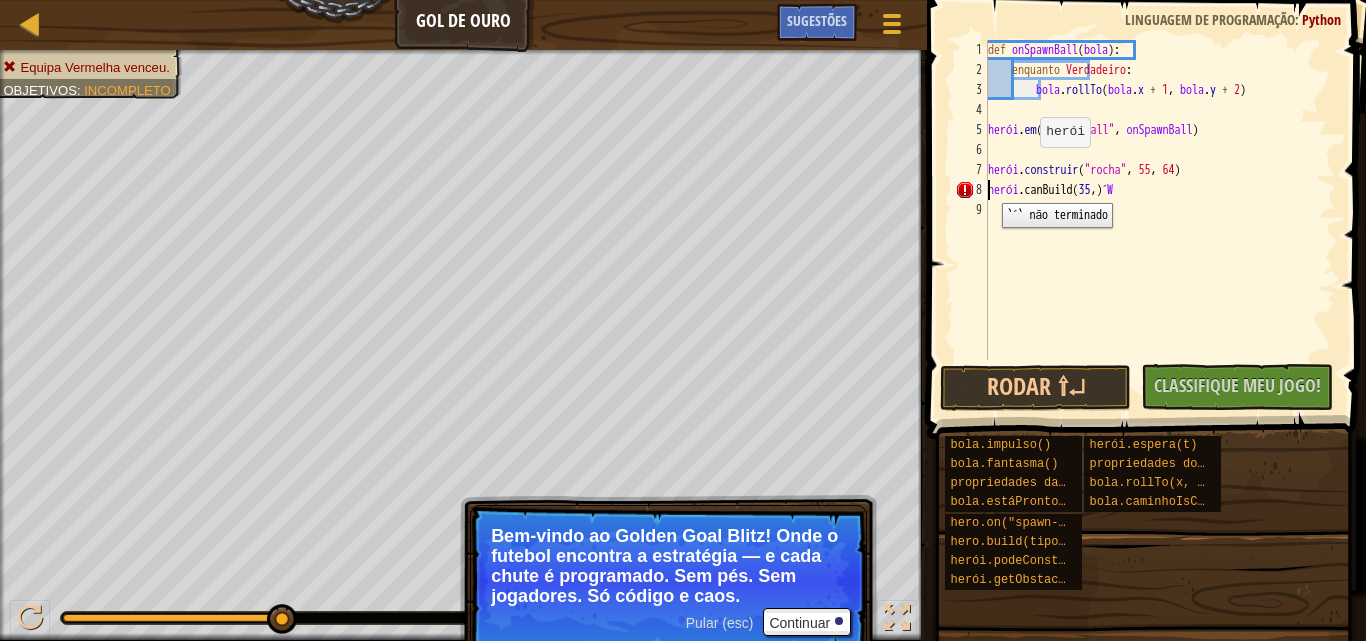 click on "8" at bounding box center [971, 190] 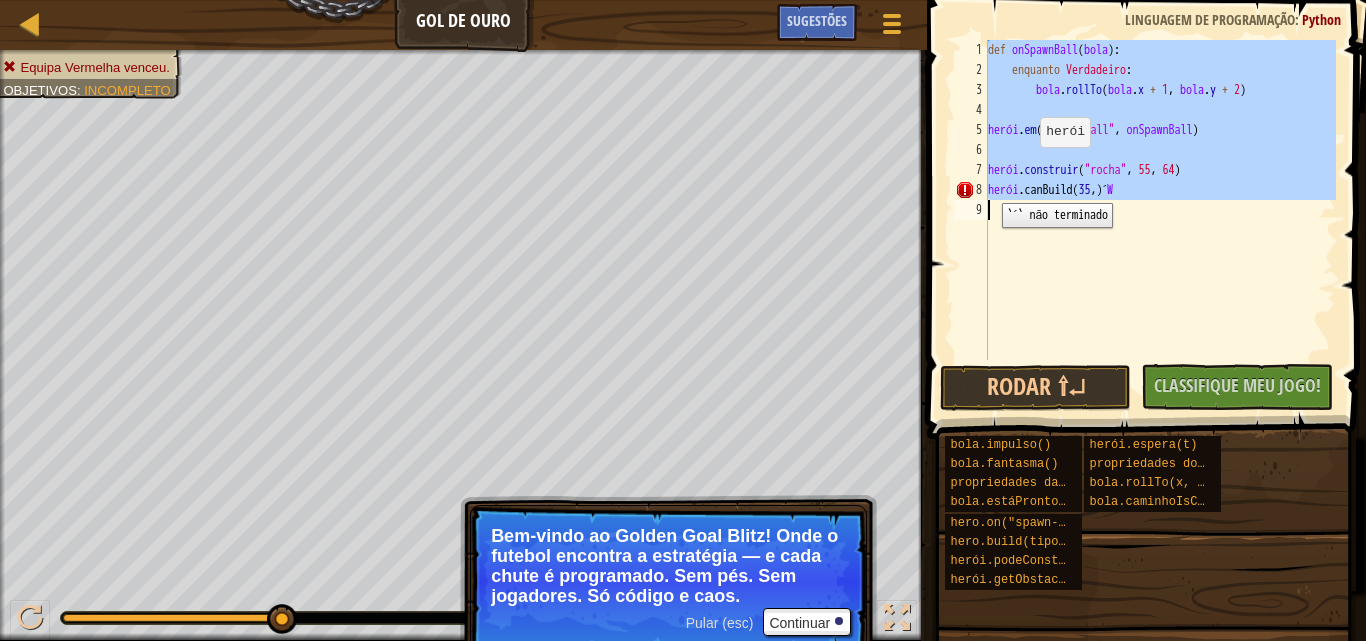 type on "hero.canBuild(35,)´W" 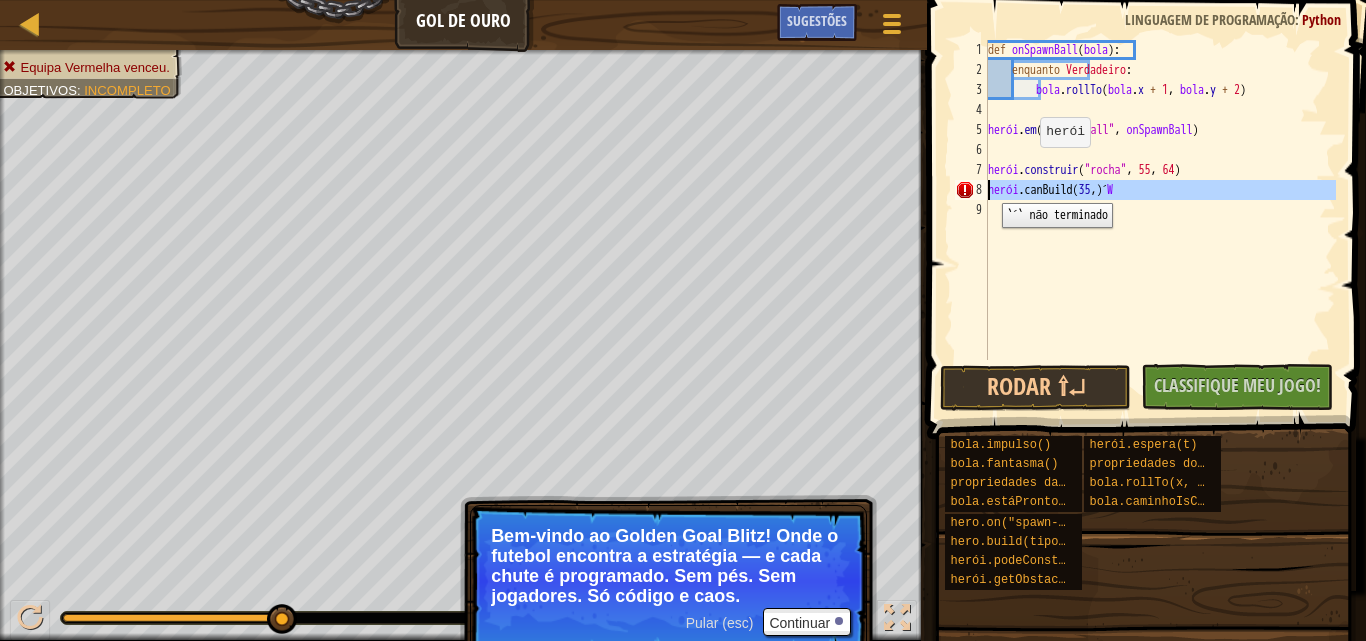 click on "8" at bounding box center [971, 190] 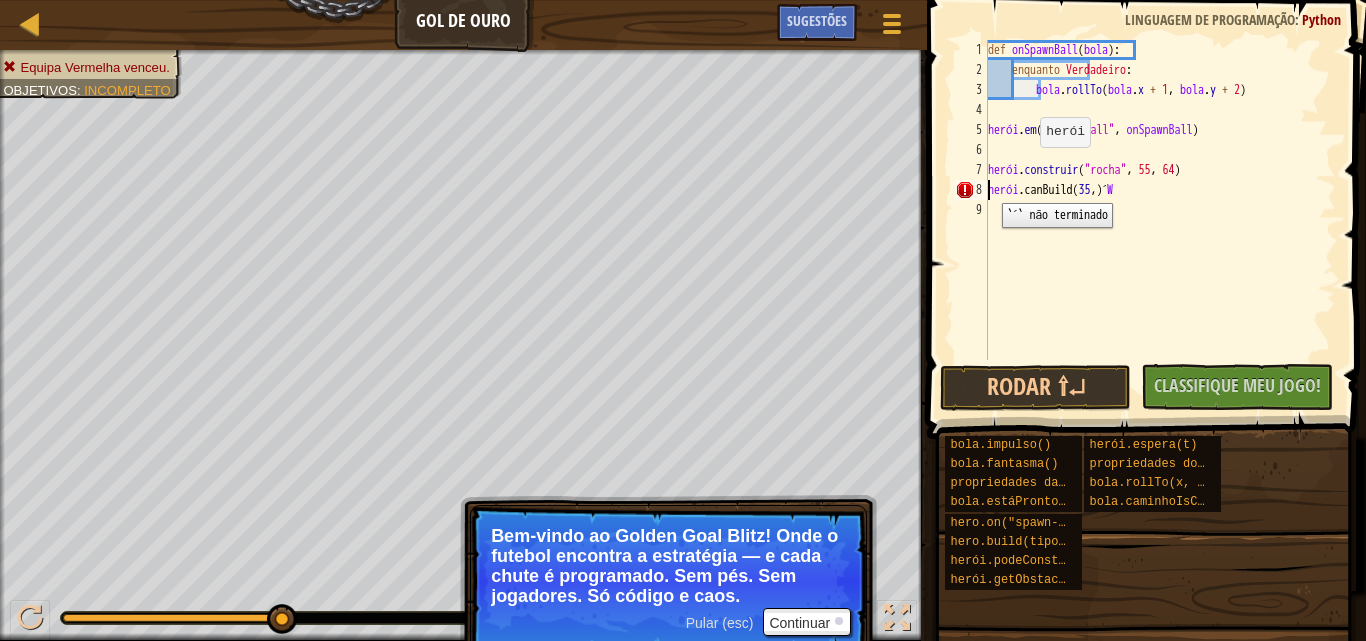 type on "hero.canBuild(35,)´W" 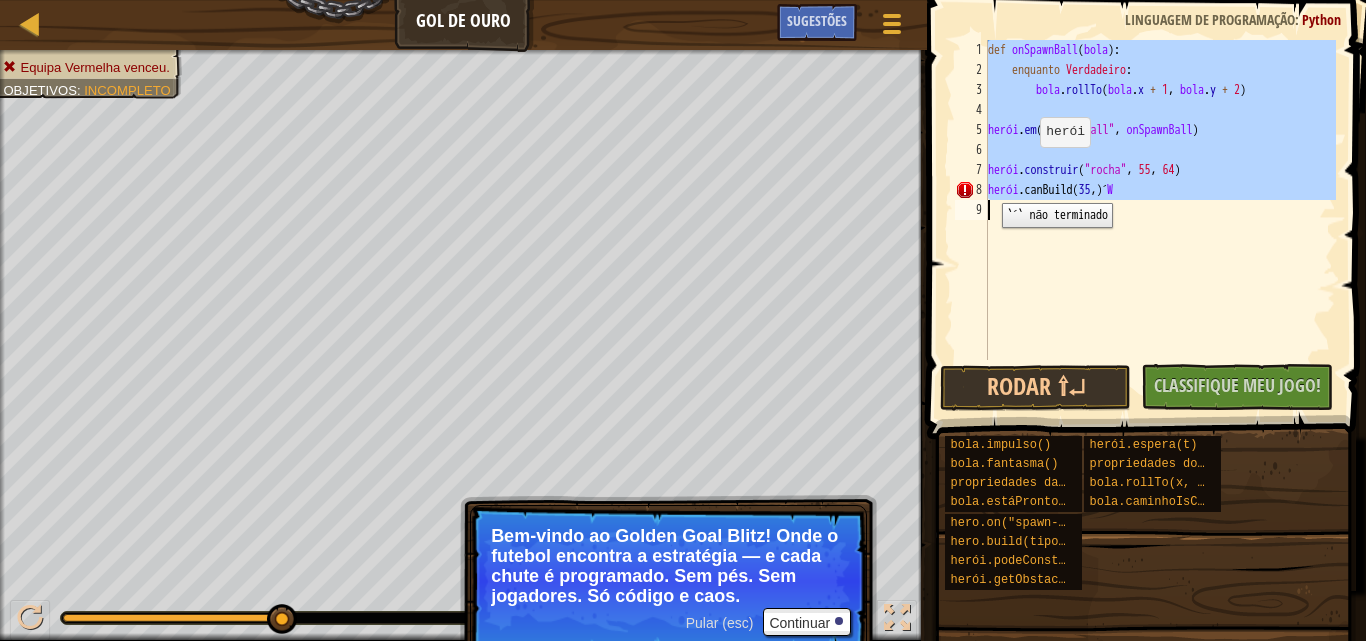 click on "8" at bounding box center [971, 190] 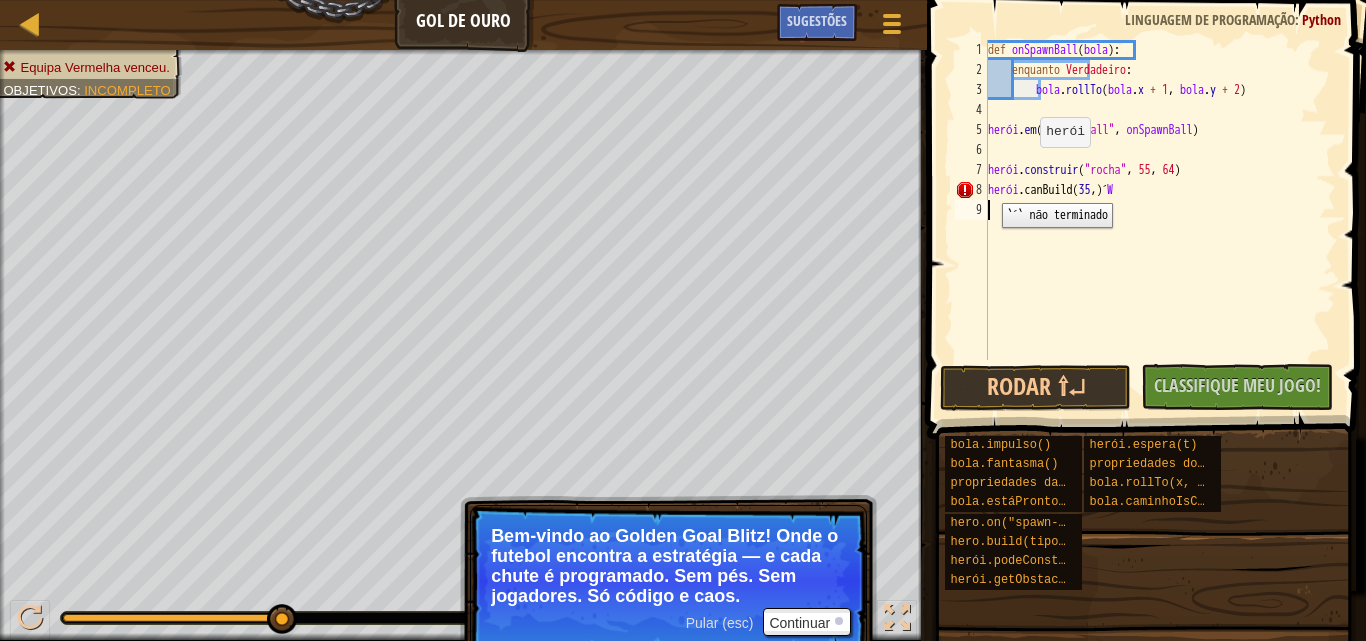 click on "8" at bounding box center [971, 190] 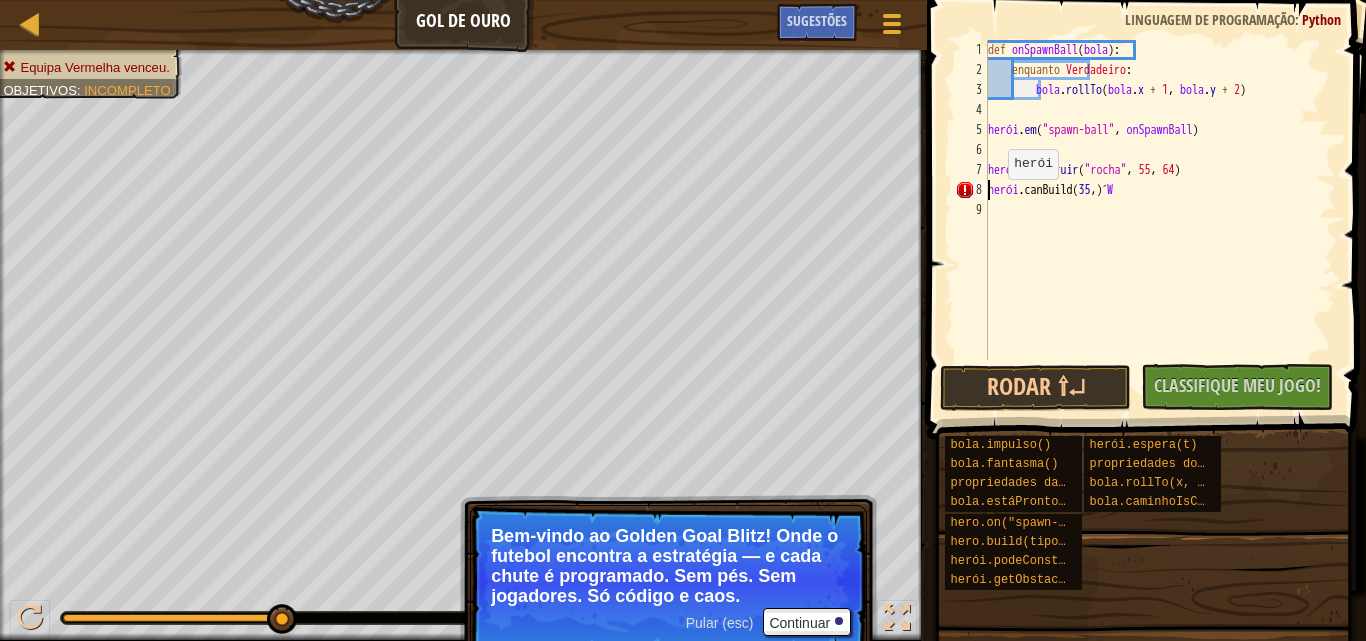 drag, startPoint x: 987, startPoint y: 188, endPoint x: 992, endPoint y: 199, distance: 12.083046 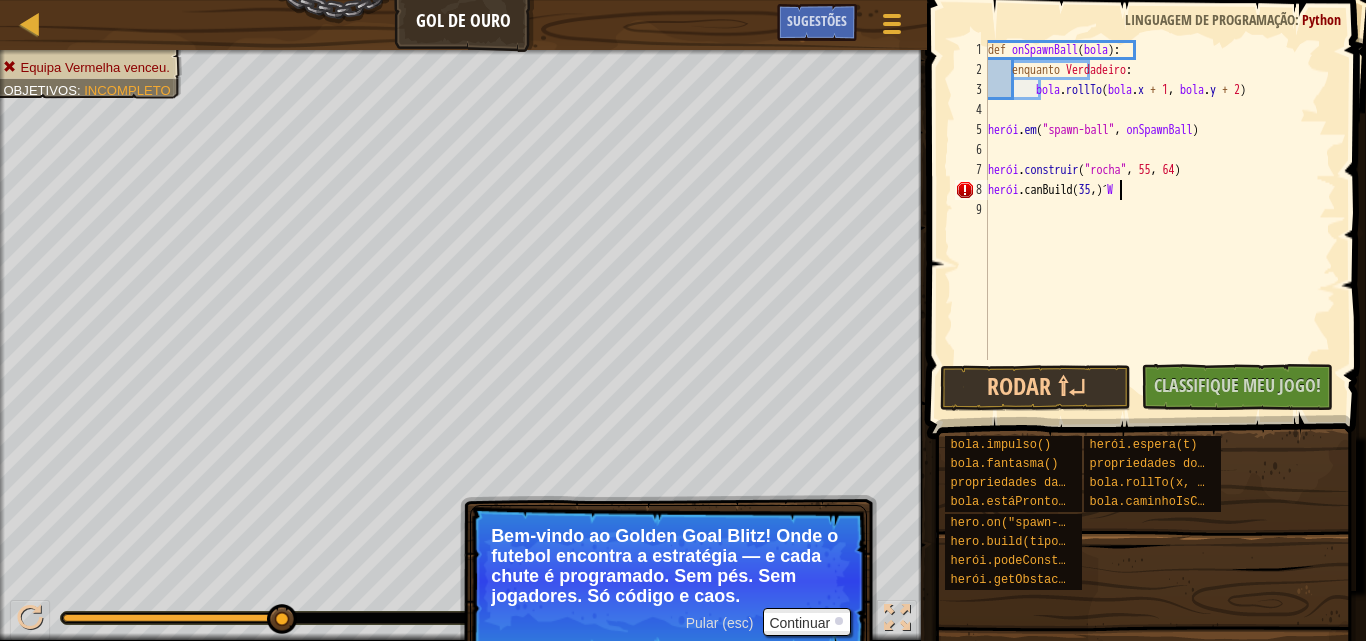 click on "def onSpawnBall ( bola ) enquanto Verdadeiro bola . rollTo ( bola . x + 1 , bola . y + 2 ) herói . em ( "spawn-ball" , onSpawnBall ) herói . construir ( "rocha" , 55 , 64 ) herói .canBuild ( 35 , ) ´W ​" at bounding box center (1160, 220) 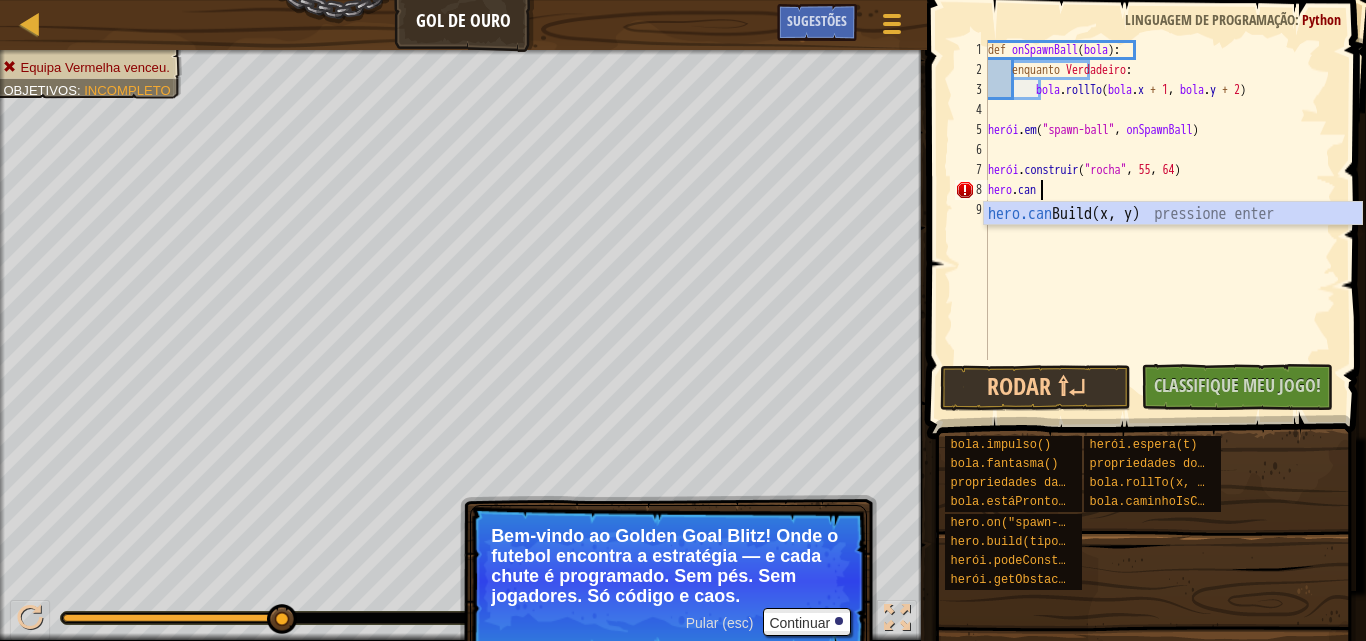 type on "h" 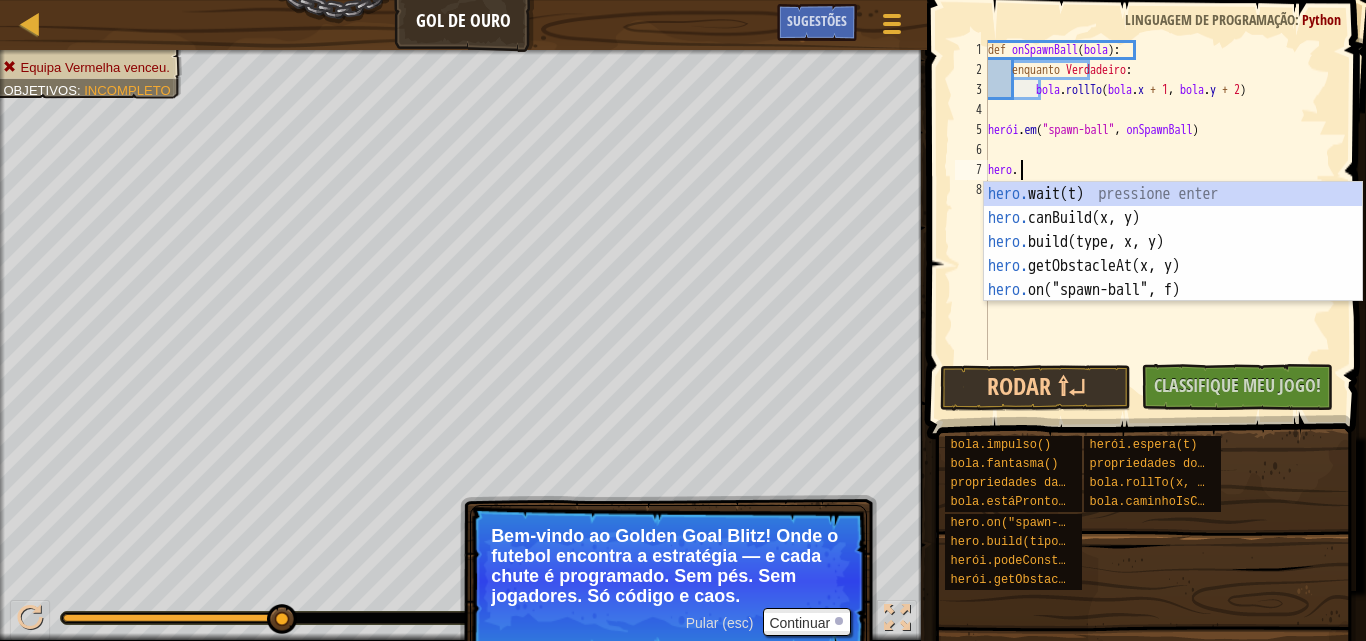type on "h" 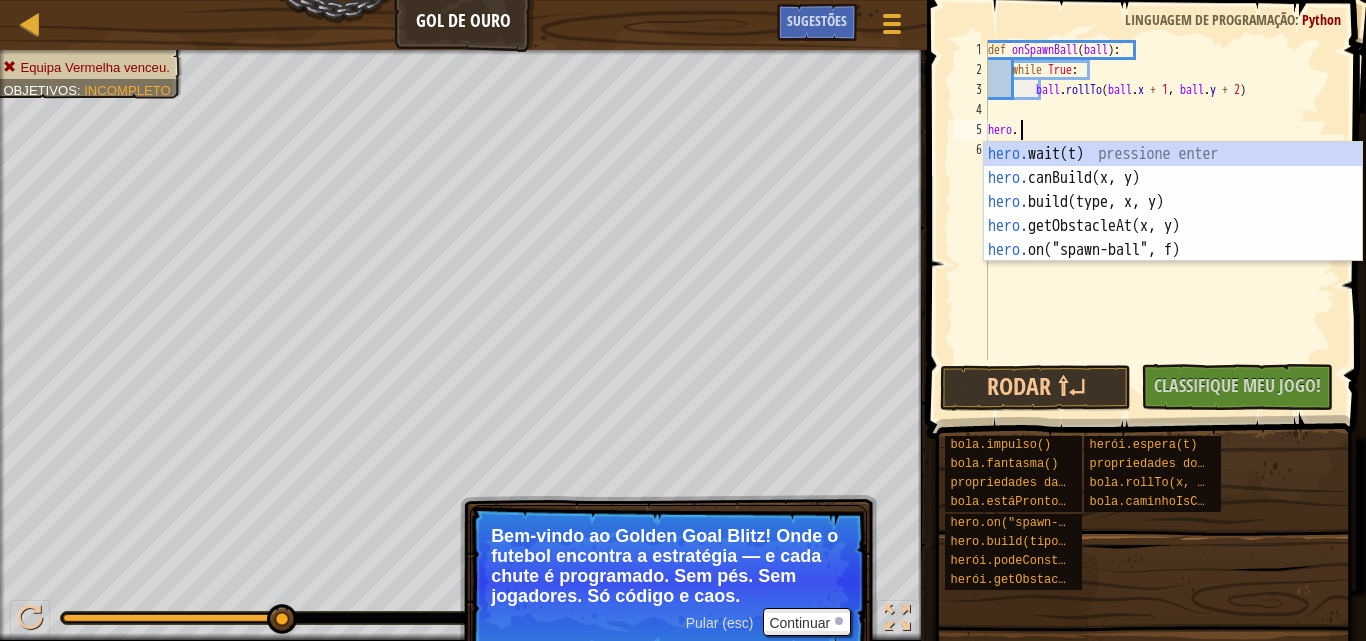 type on "h" 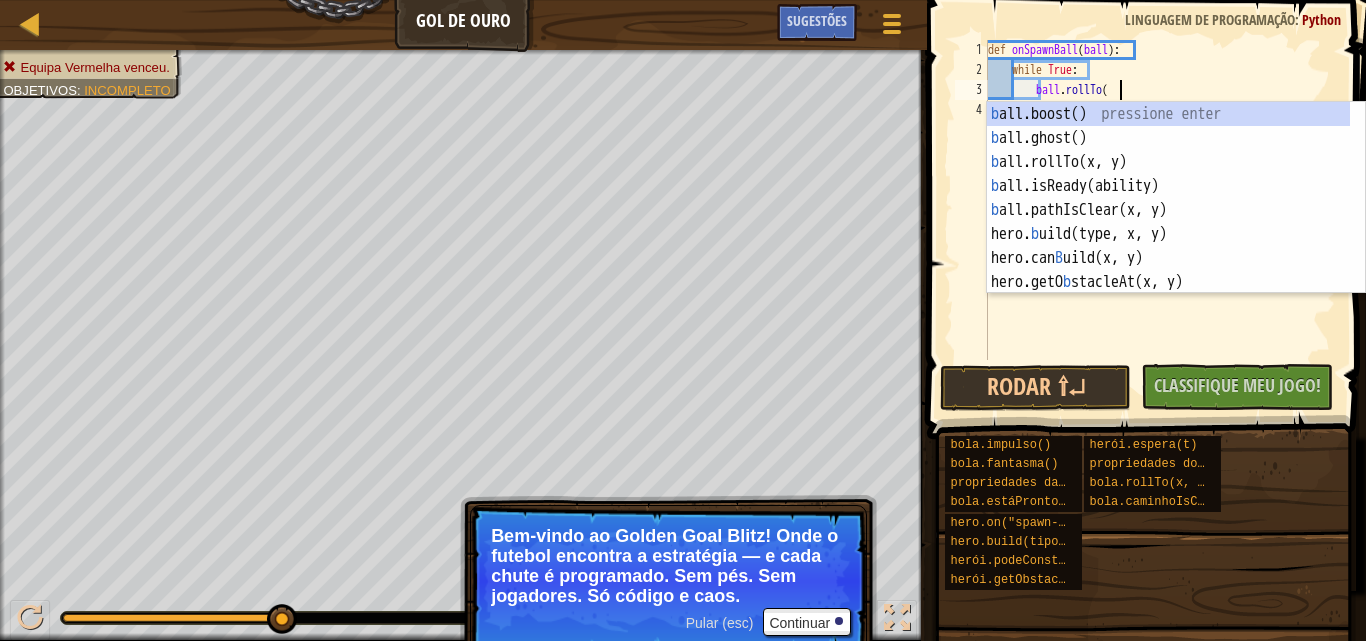 type on "b" 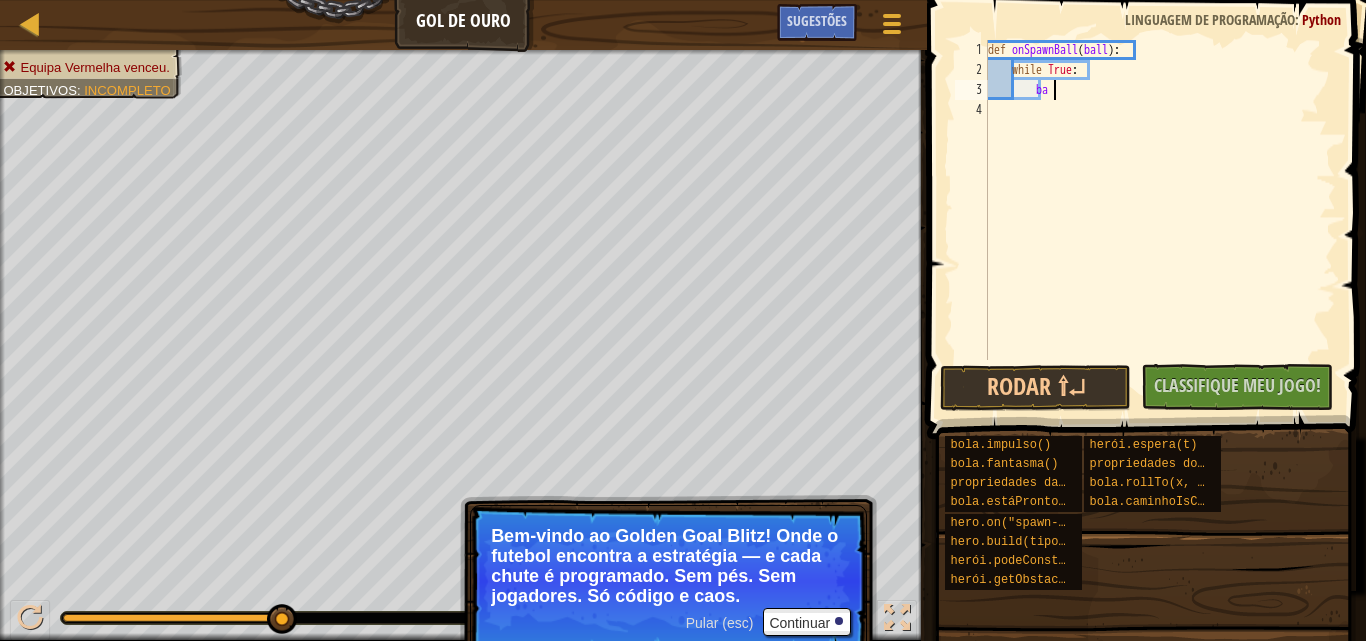 type on "w" 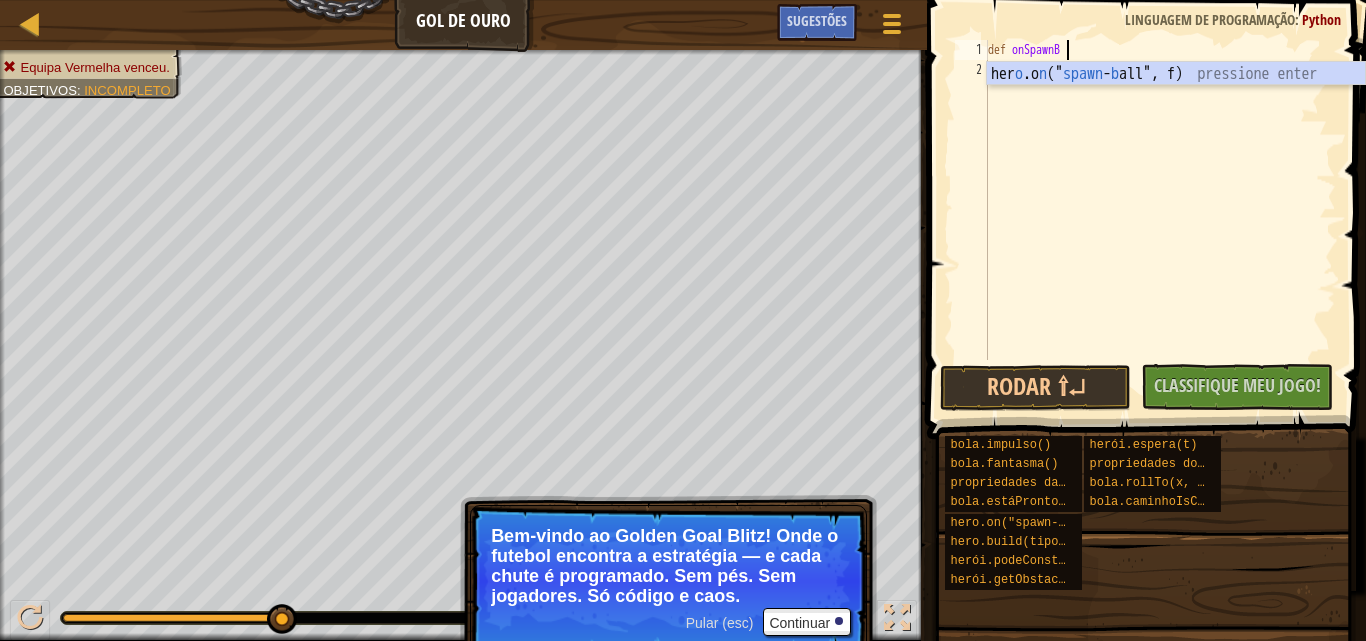 type on "d" 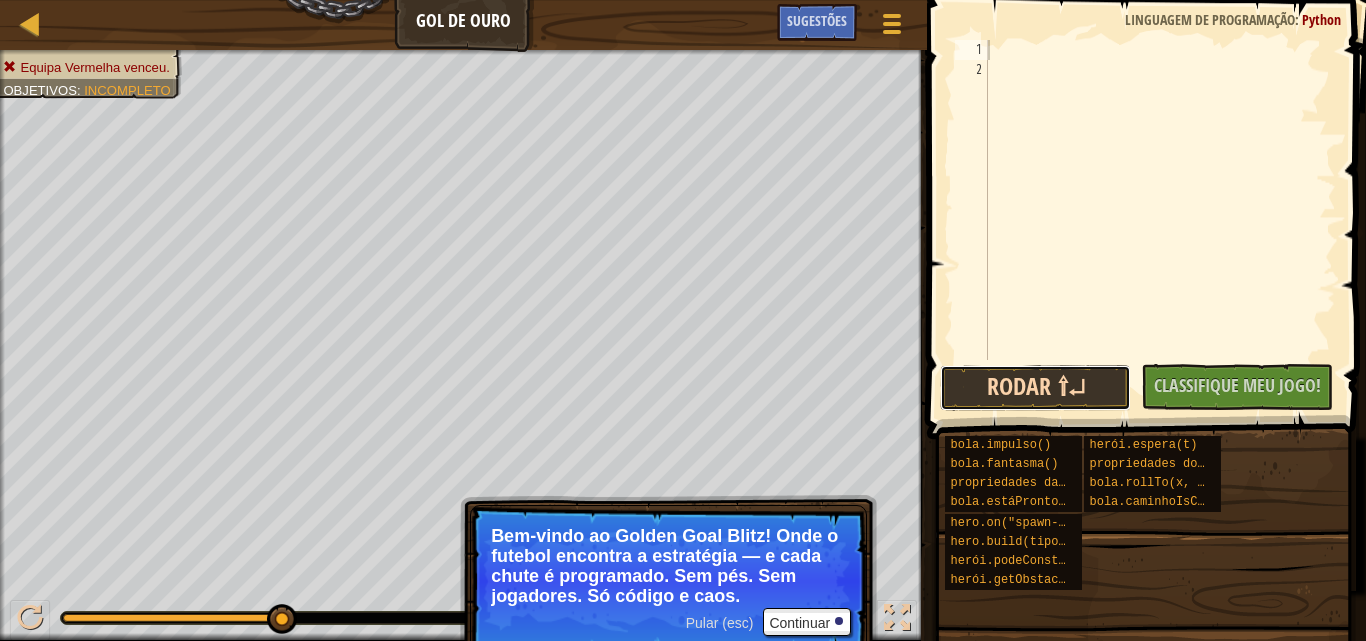click on "Rodar ⇧↵" at bounding box center [1035, 388] 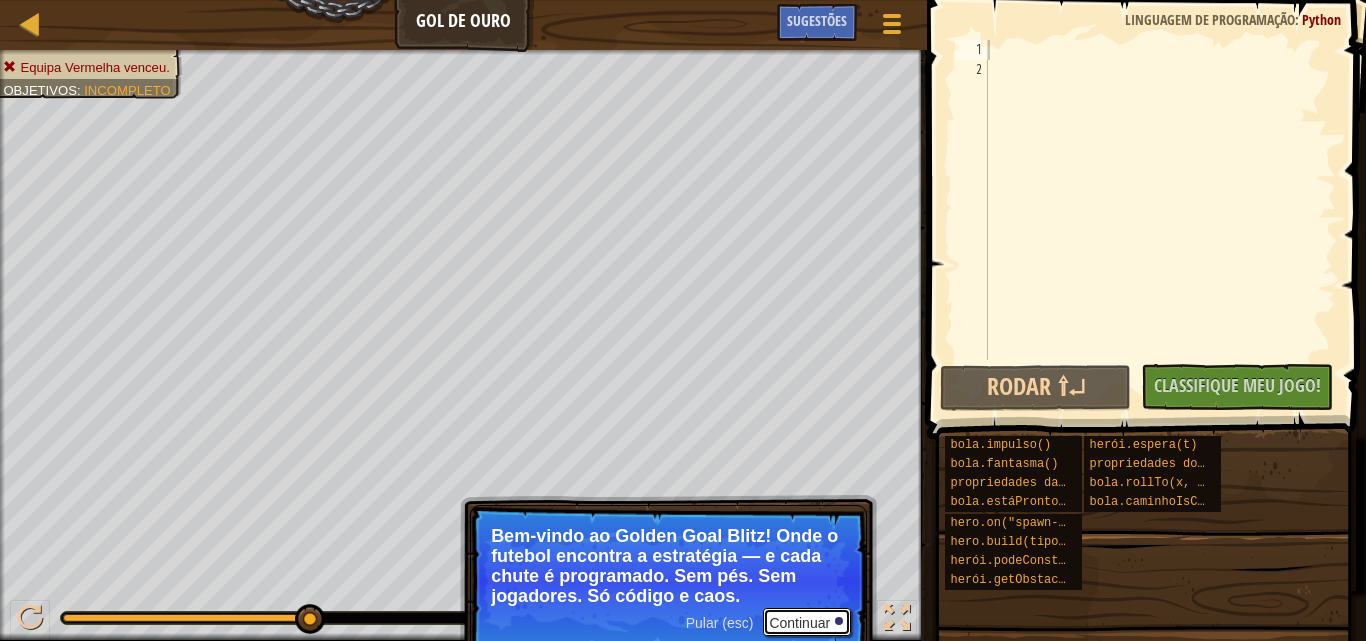 click on "Continuar" at bounding box center [799, 623] 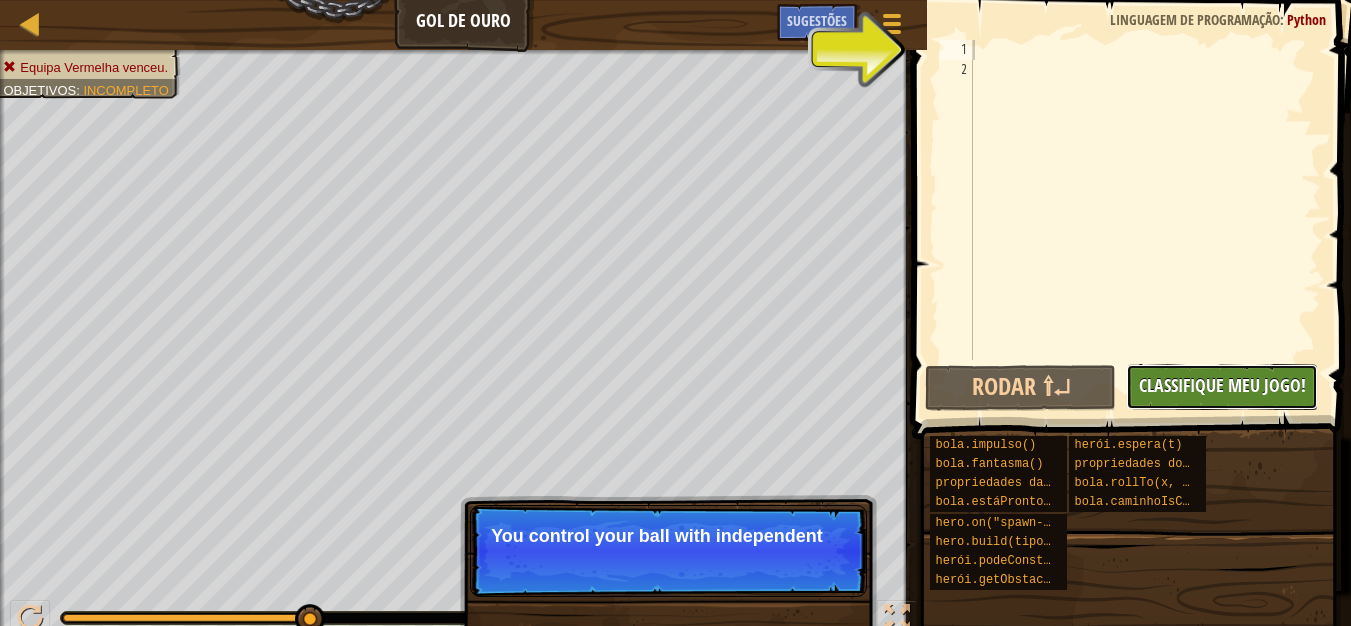 click on "Classifique Meu Jogo!" at bounding box center [1222, 385] 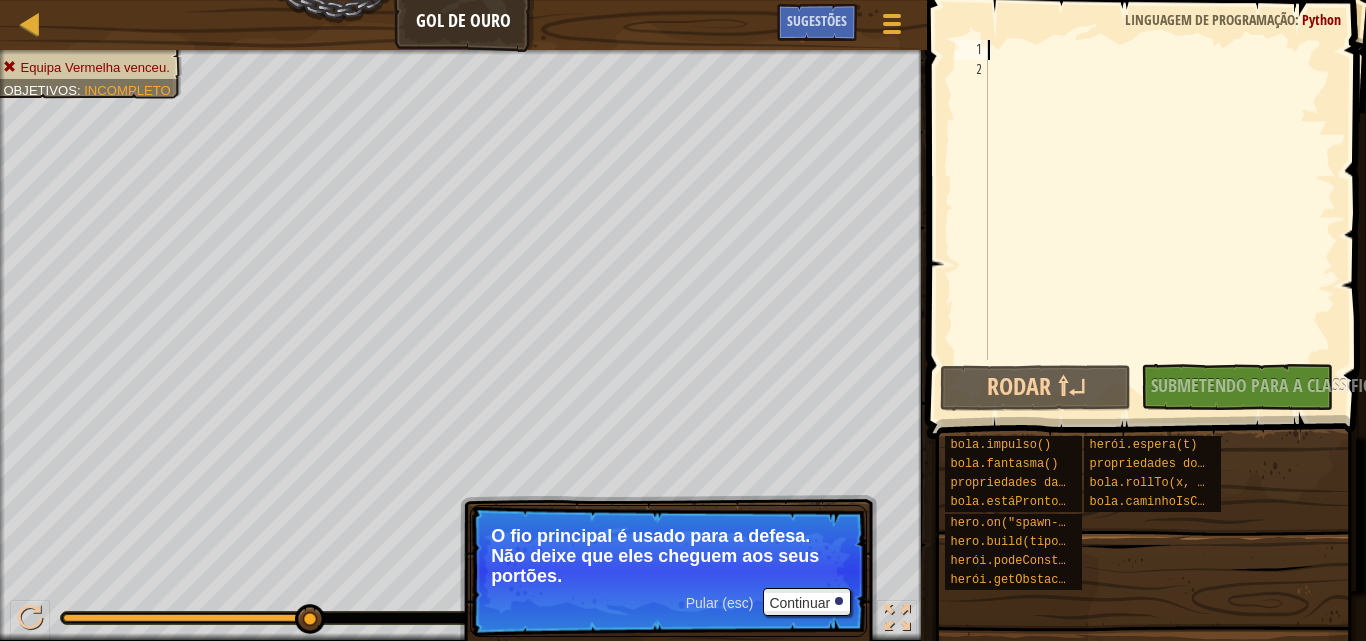 type 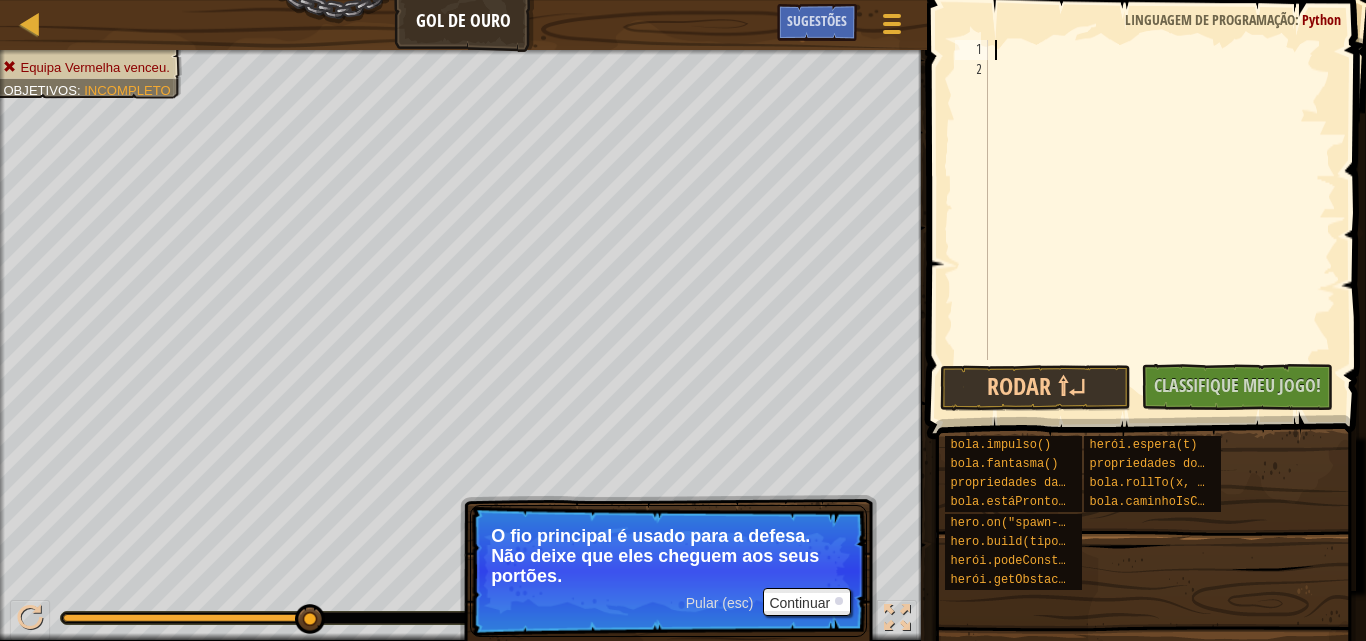 click on "Pular (esc)" at bounding box center [720, 603] 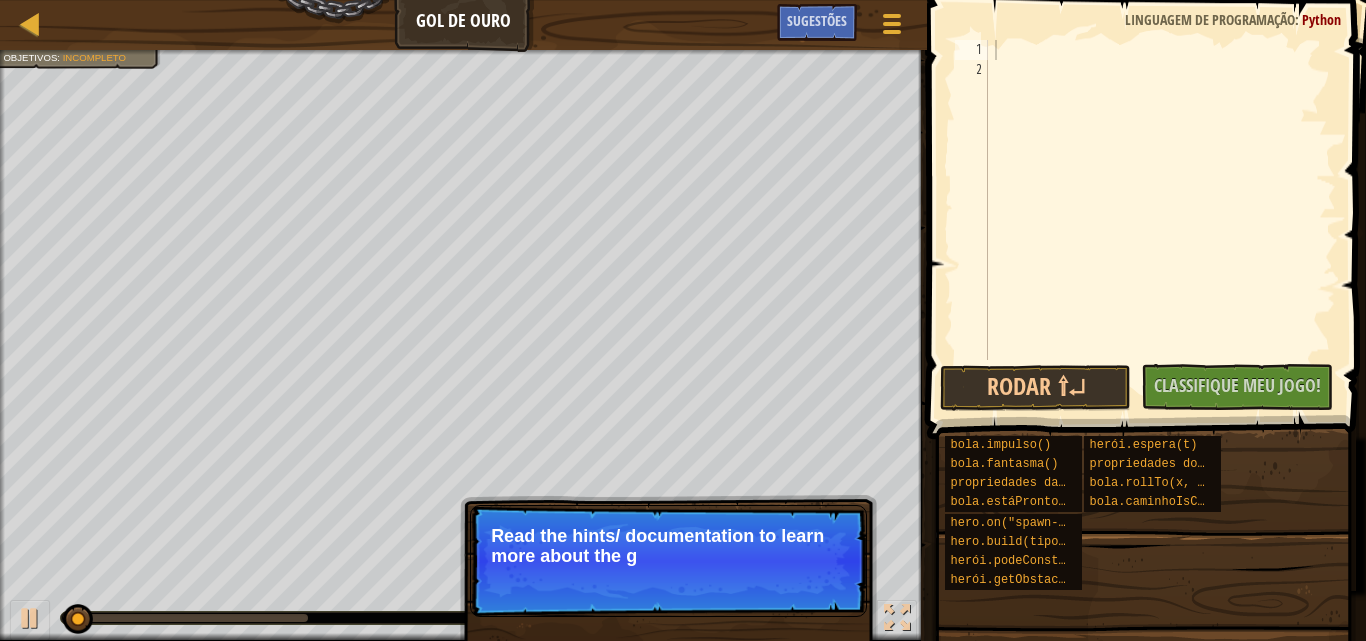 click on "Read the hints/ documentation to learn more about the g" at bounding box center (668, 546) 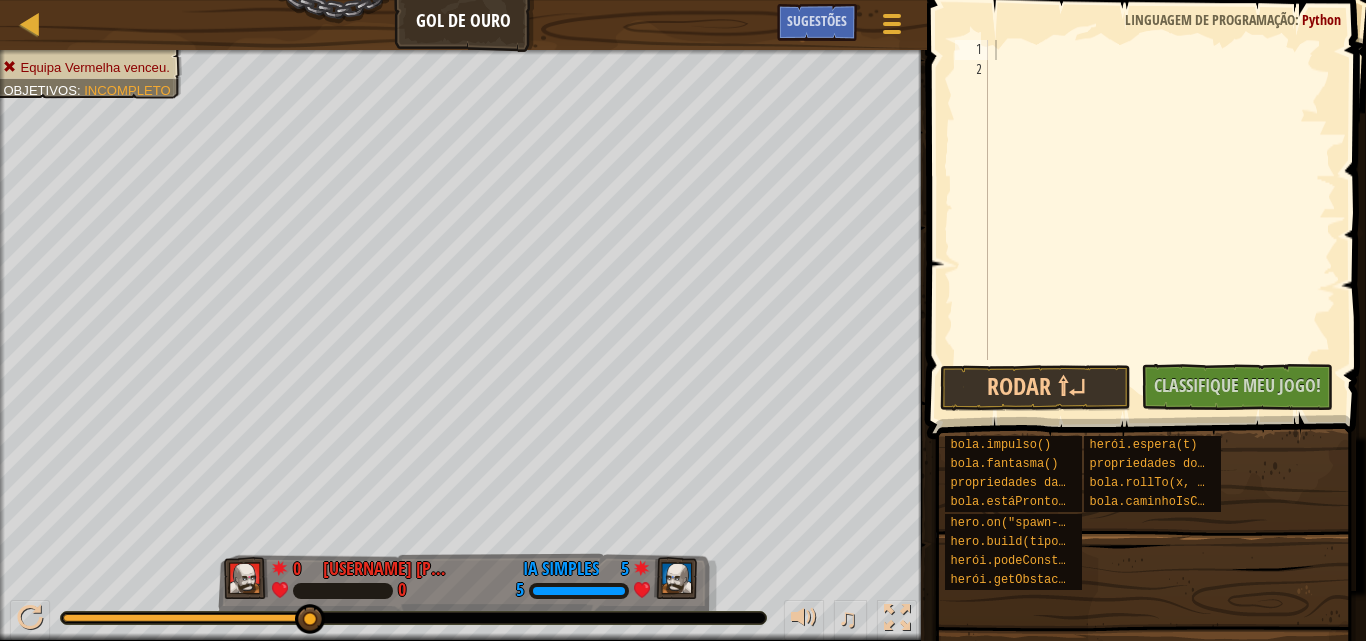 click on "Progressão Gol de Ouro Menu do Jogo Pronto Sugestões" at bounding box center [463, 25] 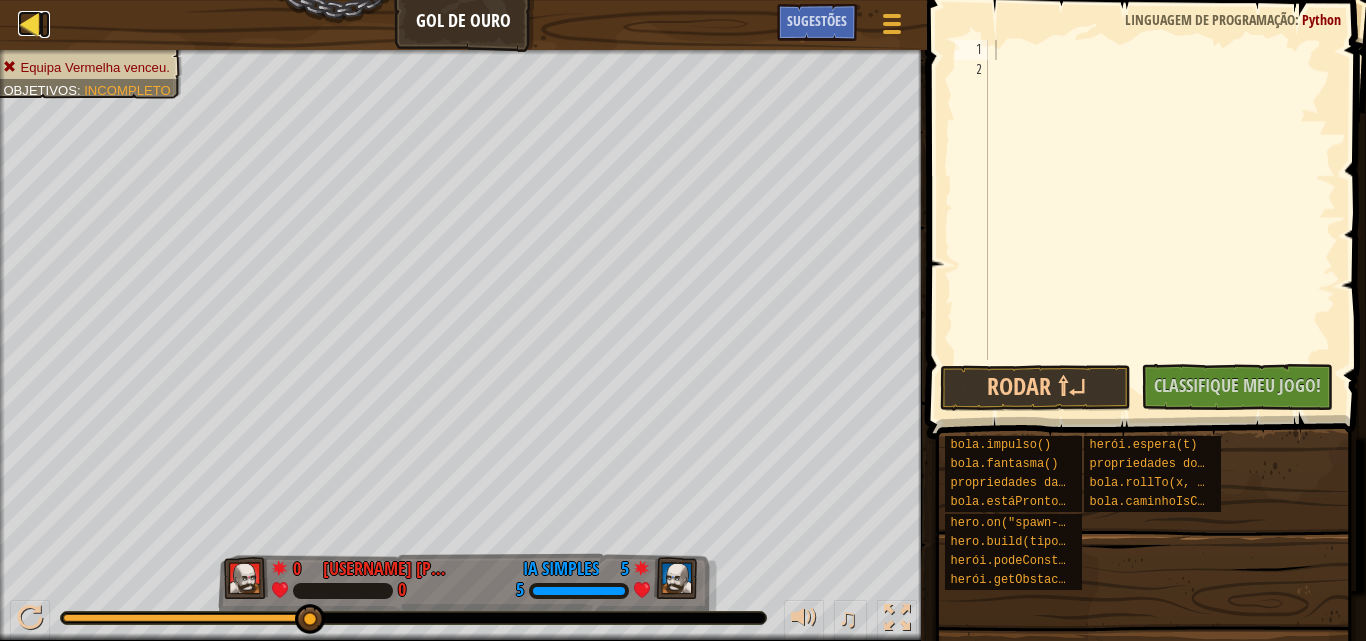 click at bounding box center (30, 23) 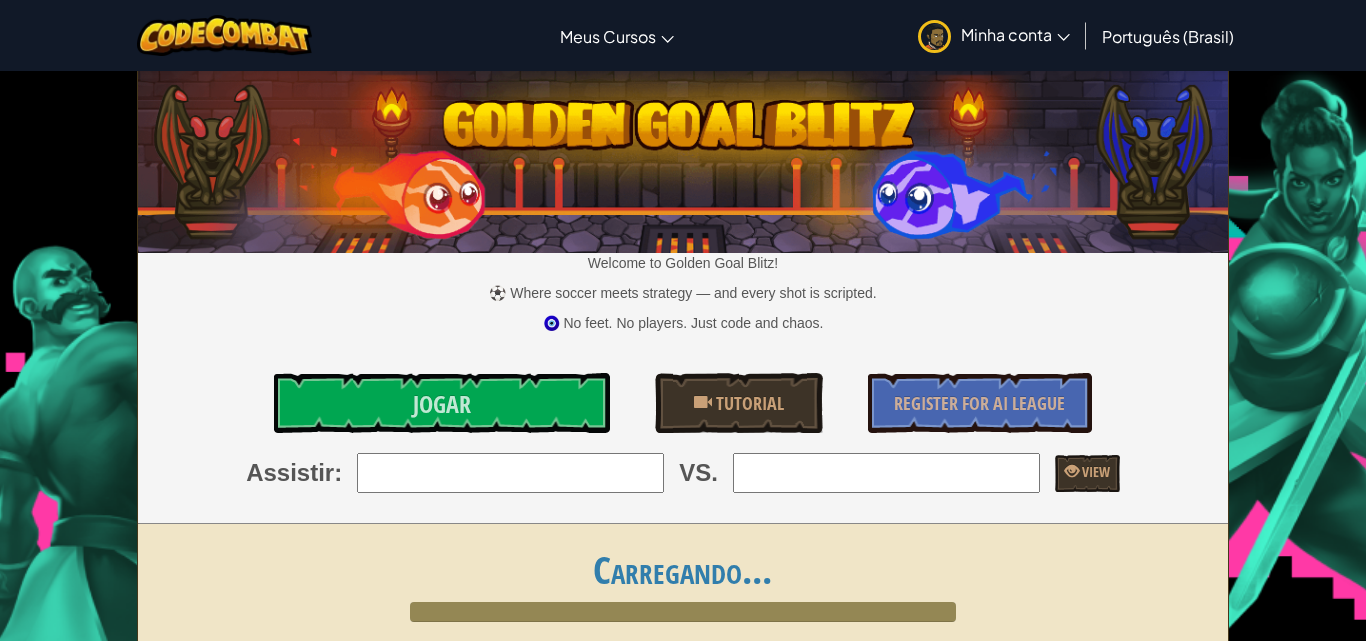 click on "Tutorial Pular Alternar navegação Meus Cursos CodeCombat Classroom Ozaria Classroom AI League Esports CodeCombat Worlds on Roblox Minha conta [USERNAME] Perfil Configurações Notifications Sair Português (Brasil) English (US) English (UK) 简体中文 繁體中文 русский español (ES) español (América Latina) français Português (Portugal) Português (Brasil) العربية azərbaycan dili български език Català čeština dansk Deutsch (Deutschland) Deutsch (Österreich) Deutsch (Schweiz) Eesti Ελληνικά Esperanto Filipino فارسی Galego 한국어 ʻŌlelo Hawaiʻi עברית hrvatski језик magyar Bahasa Indonesia Italiano қазақ тілі lietuvių kalba latviešu te reo Māori Македонски मानक हिन्दी Монгол хэл Bahasa Melayu မြန်မာစကား Nederlands (België) Nederlands (Nederland) 日本語 Norsk Bokmål Norsk Nynorsk O'zbekcha Polski limba română српски slovenčina slovenščina suomi Svenska ไทย" at bounding box center (683, 35) 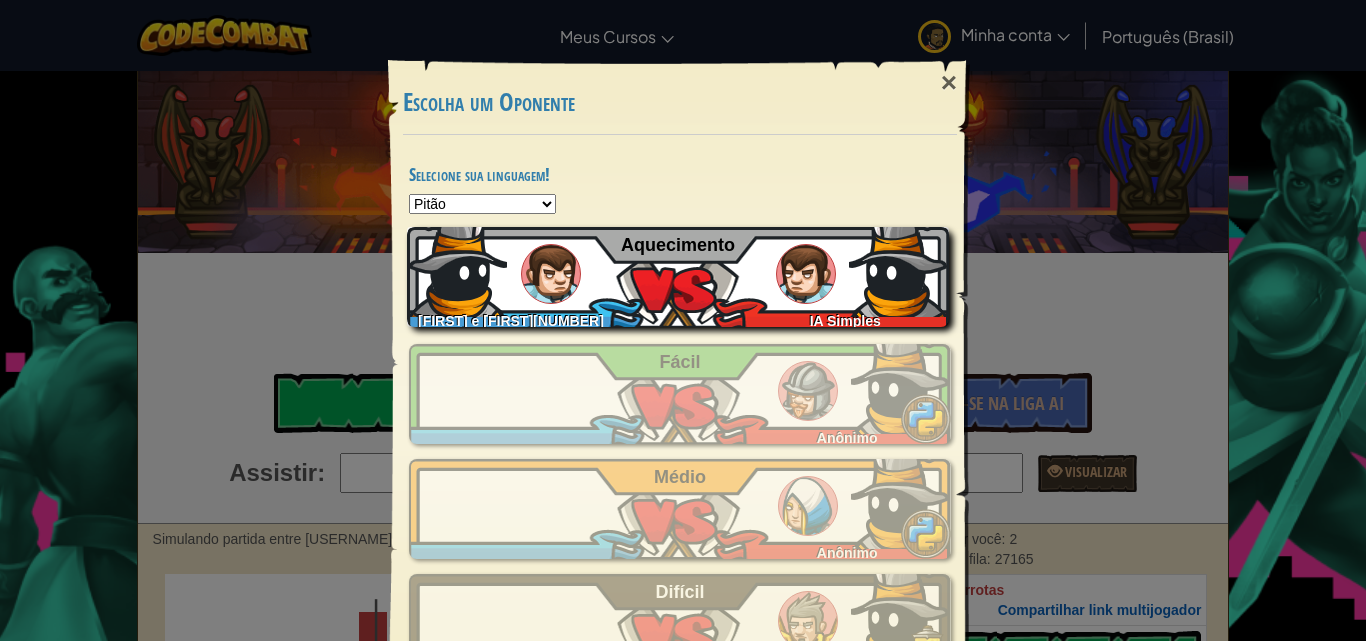 click on "[FIRST] e [FIRST][NUMBER] IA Simples Aquecimento" at bounding box center (678, 277) 